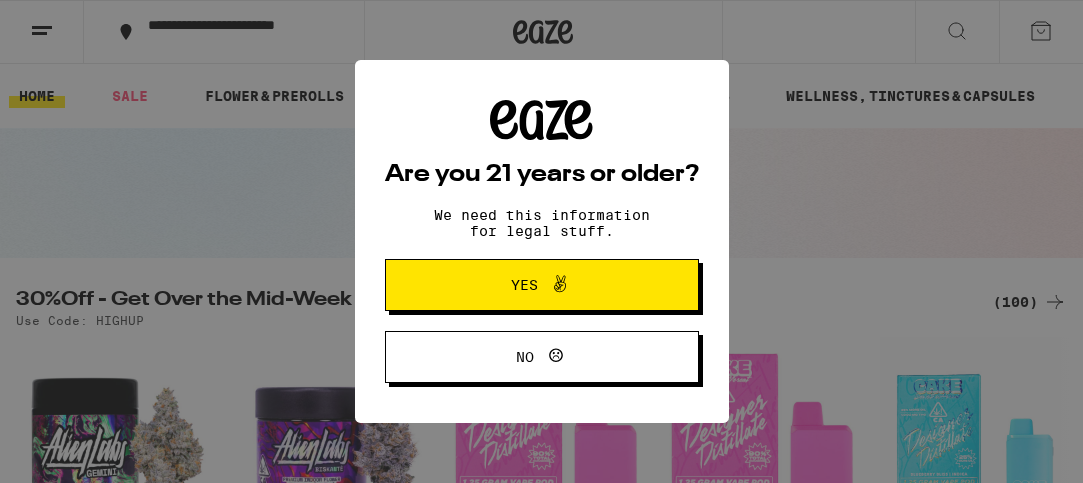 scroll, scrollTop: 0, scrollLeft: 0, axis: both 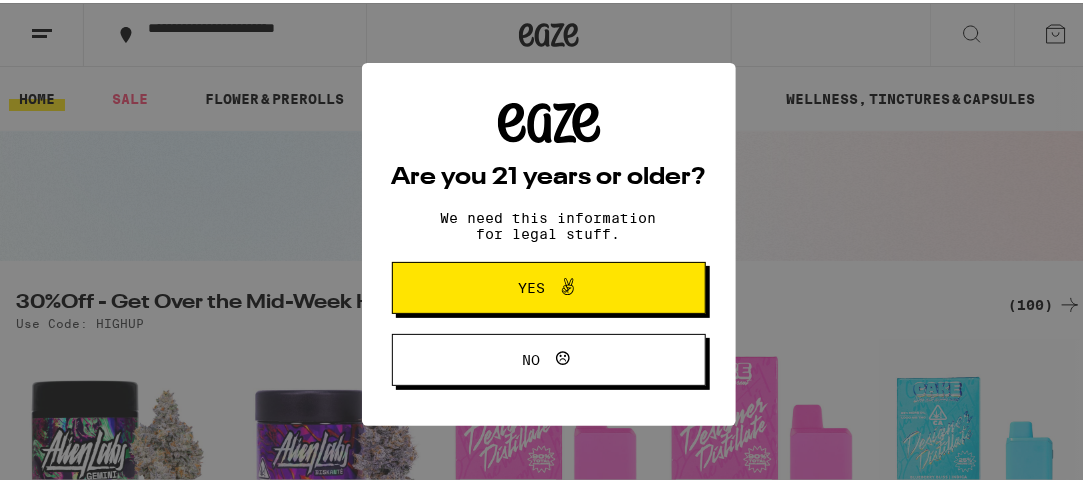 click on "Yes" at bounding box center [549, 285] 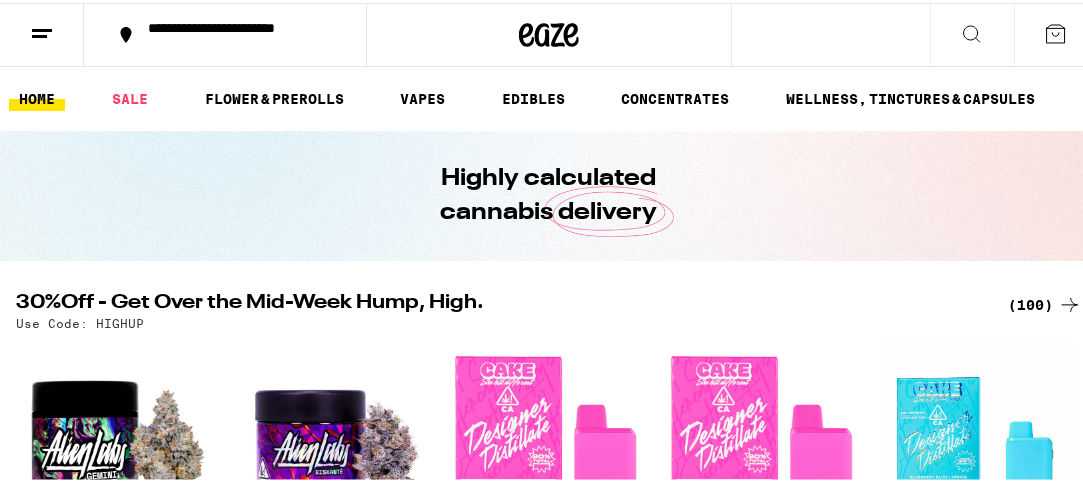 scroll, scrollTop: 0, scrollLeft: 0, axis: both 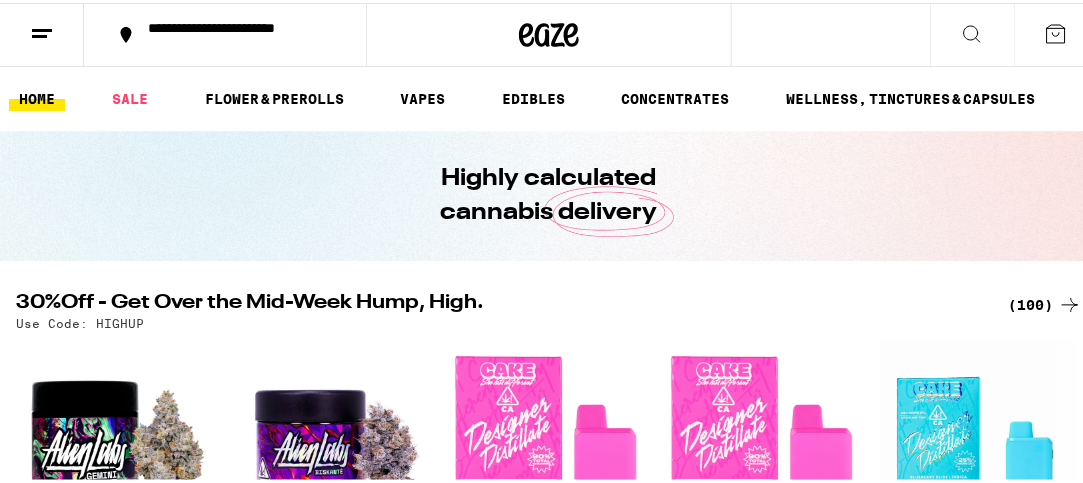 click 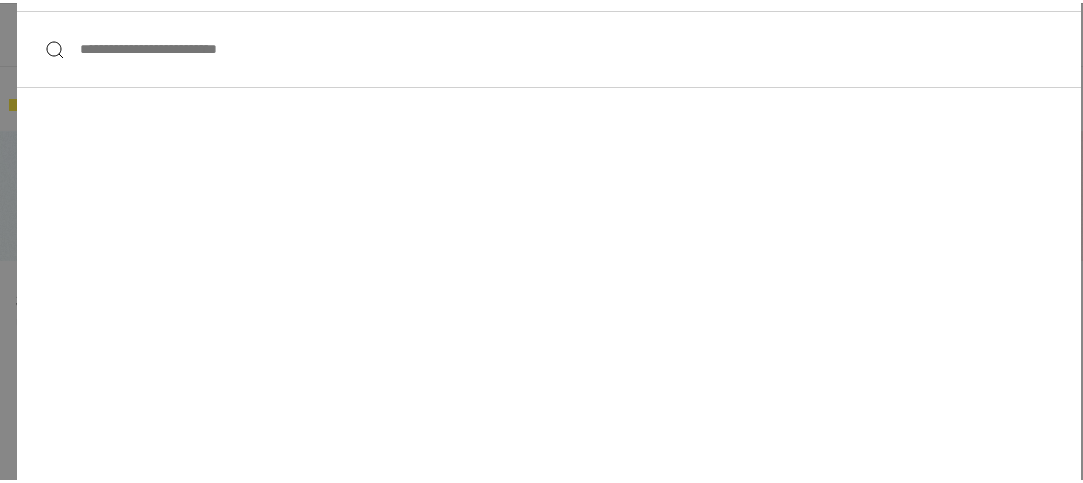 scroll, scrollTop: 0, scrollLeft: 0, axis: both 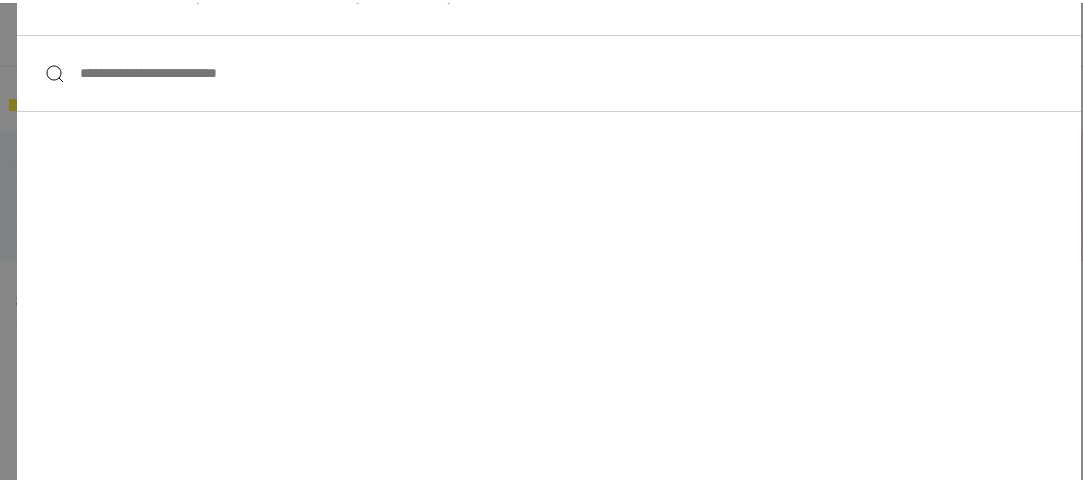 click on "**********" at bounding box center (549, 70) 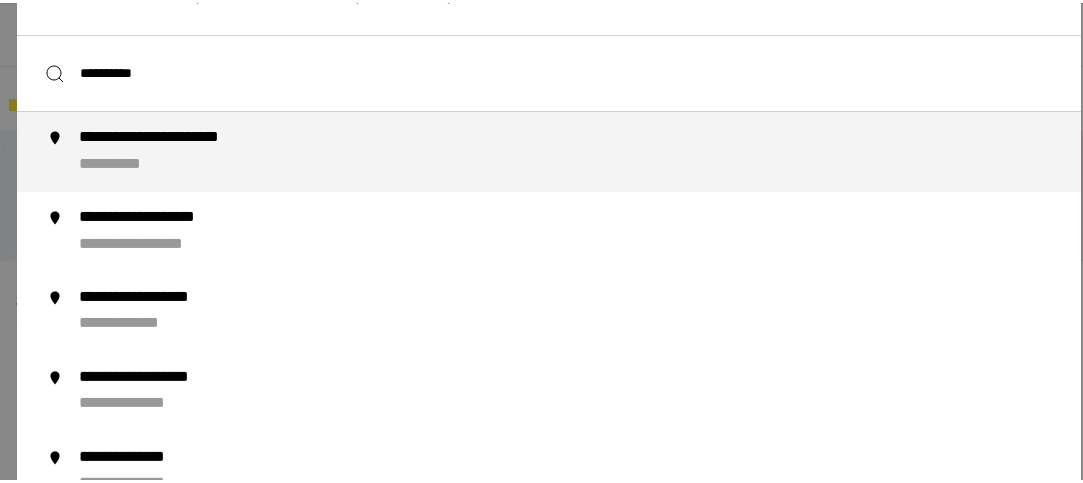click on "**********" at bounding box center [589, 149] 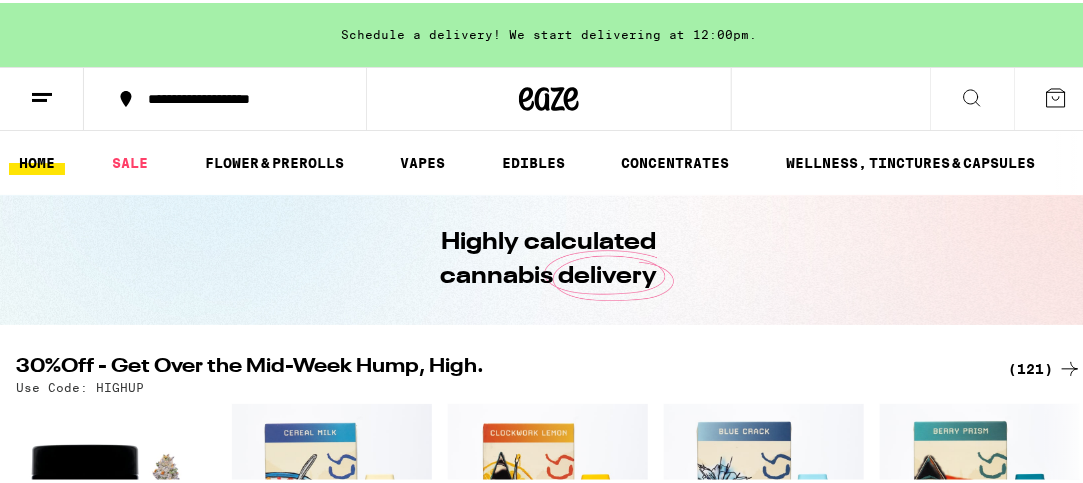 click 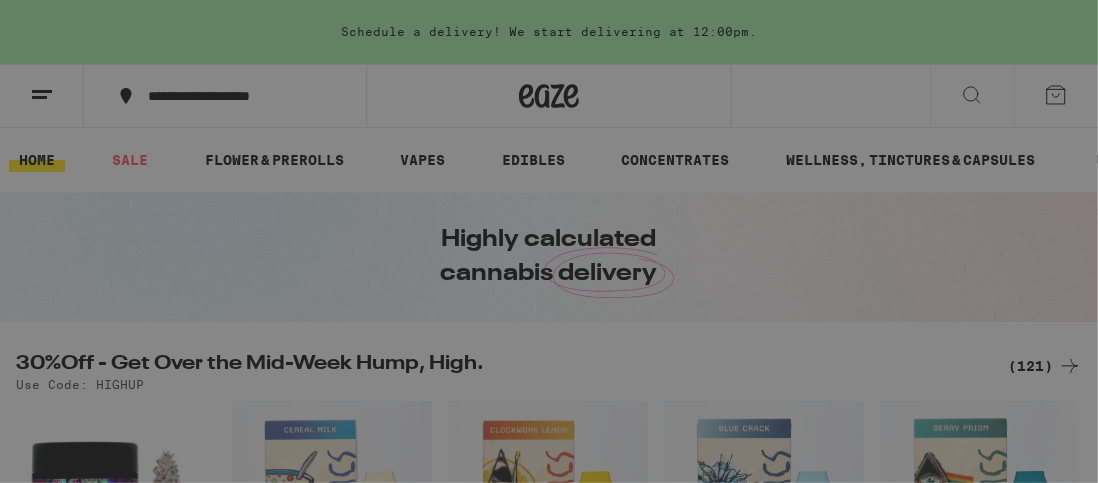 click on "Menu Log In Sign Up Shop Sale Flower & Prerolls Edibles Concentrates Wellness, Drops & Capsules Accessories Brands Help Blog v  19.43.1" at bounding box center (549, 241) 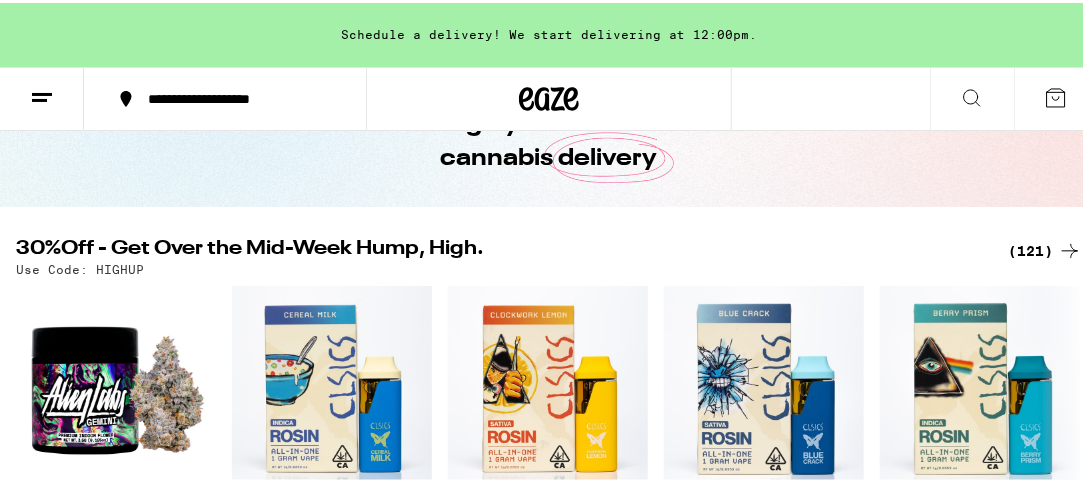 scroll, scrollTop: 0, scrollLeft: 0, axis: both 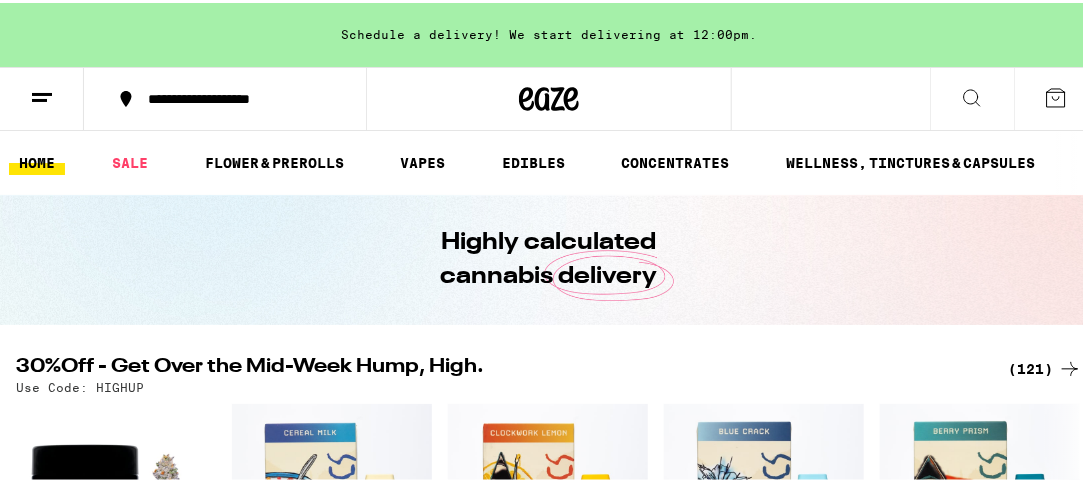click 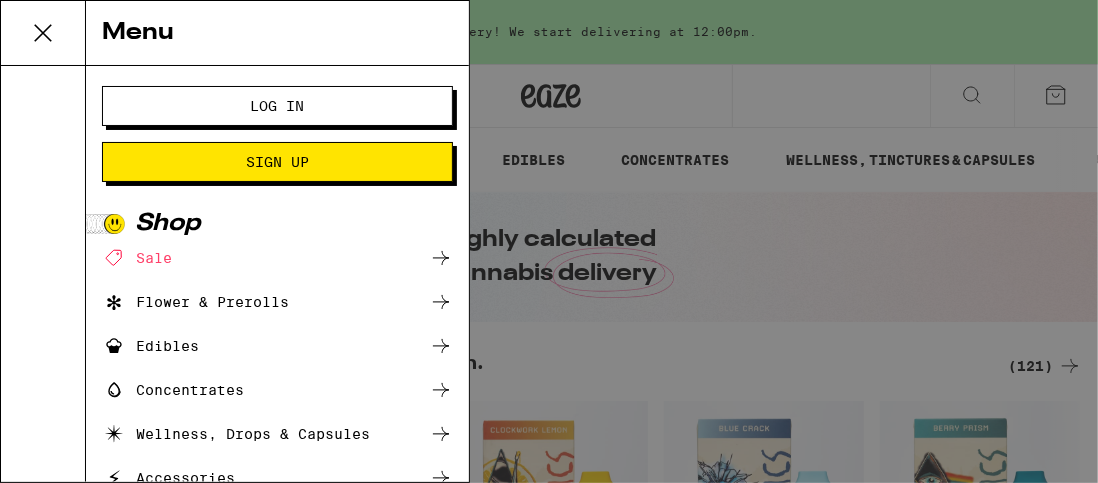 click on "Log In" at bounding box center (278, 106) 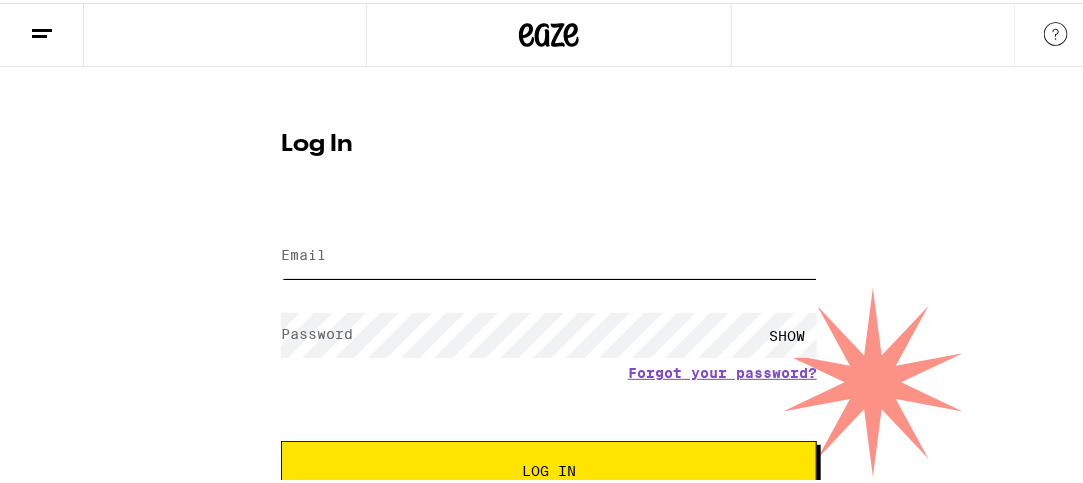 type on "[EMAIL]" 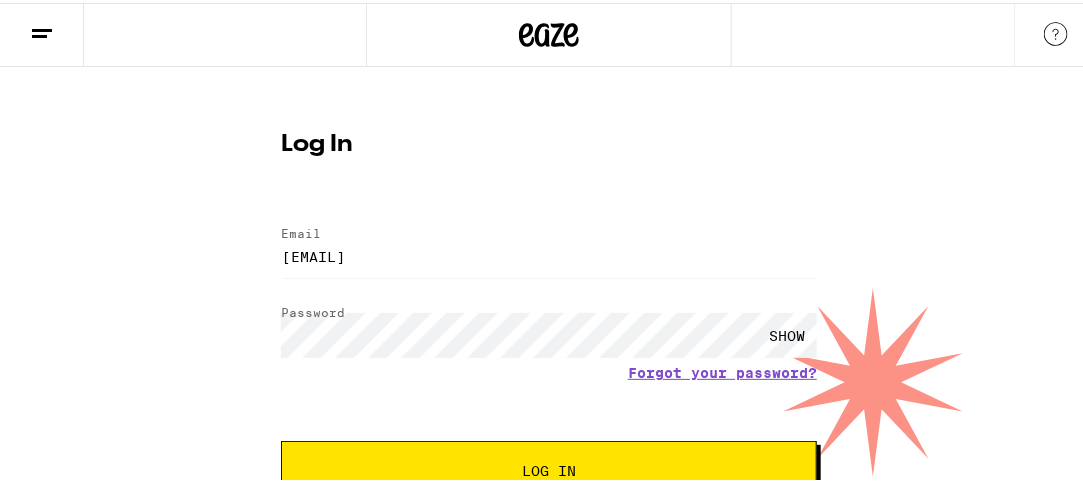 scroll, scrollTop: 74, scrollLeft: 0, axis: vertical 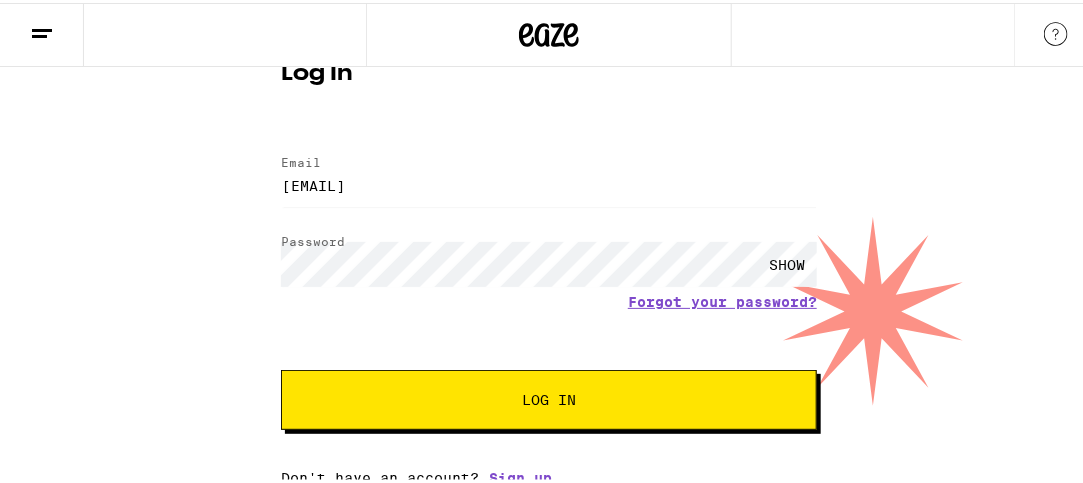 click on "SHOW" at bounding box center (787, 261) 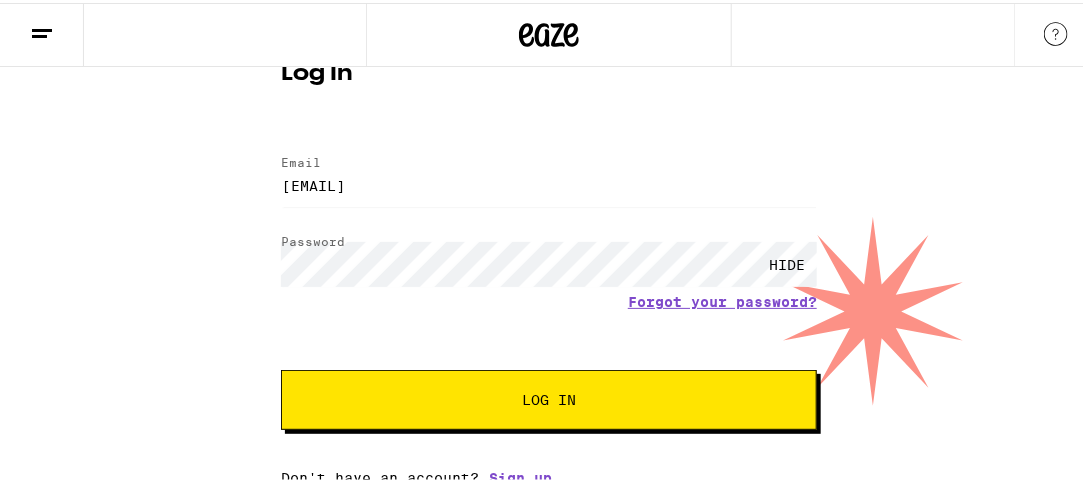 click on "HIDE" at bounding box center [787, 261] 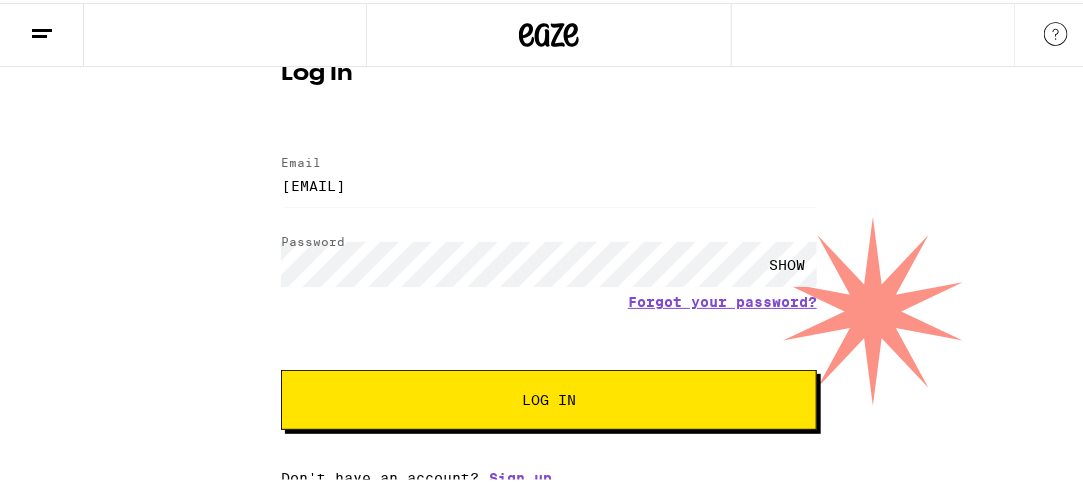 click on "Log In" at bounding box center [549, 397] 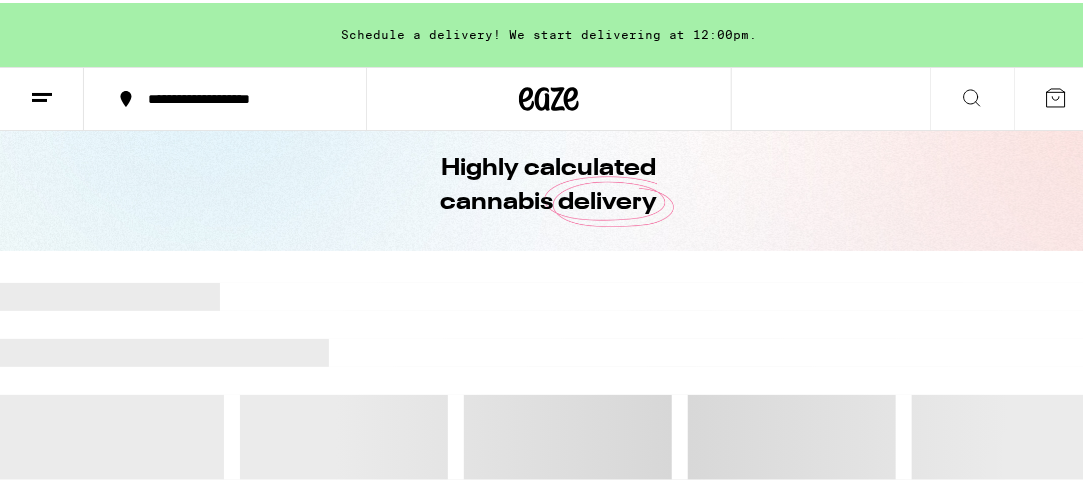 scroll, scrollTop: 0, scrollLeft: 0, axis: both 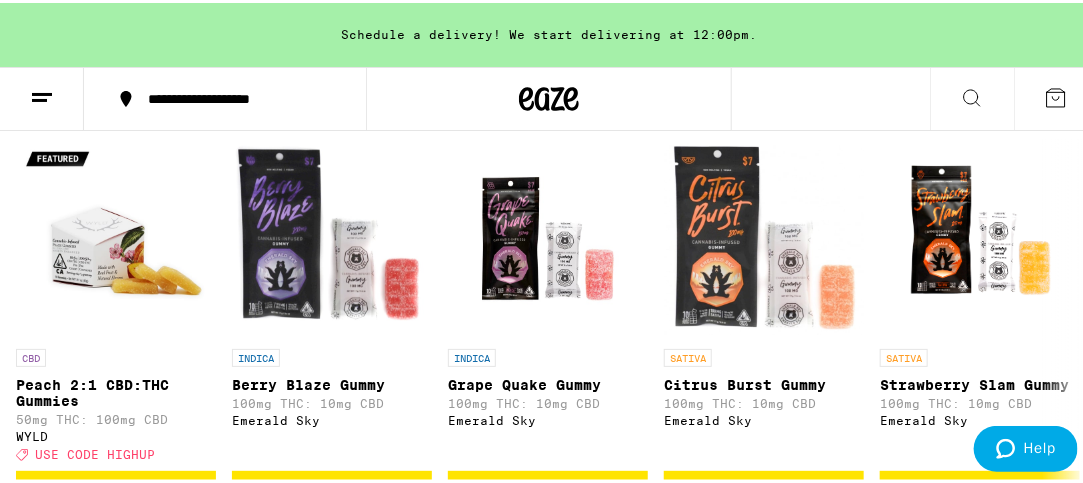 click on "(124)" at bounding box center (1045, 101) 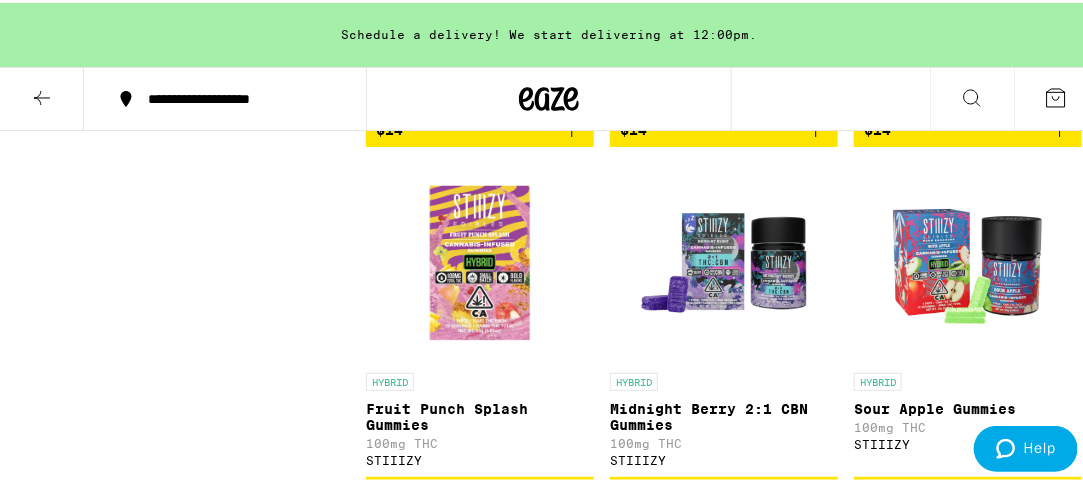 scroll, scrollTop: 0, scrollLeft: 0, axis: both 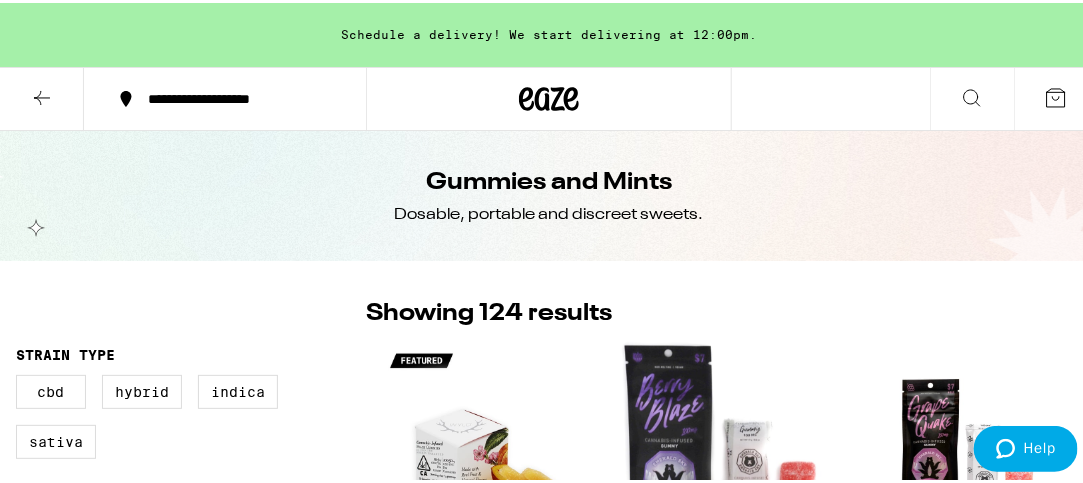 click on "**********" at bounding box center (236, 96) 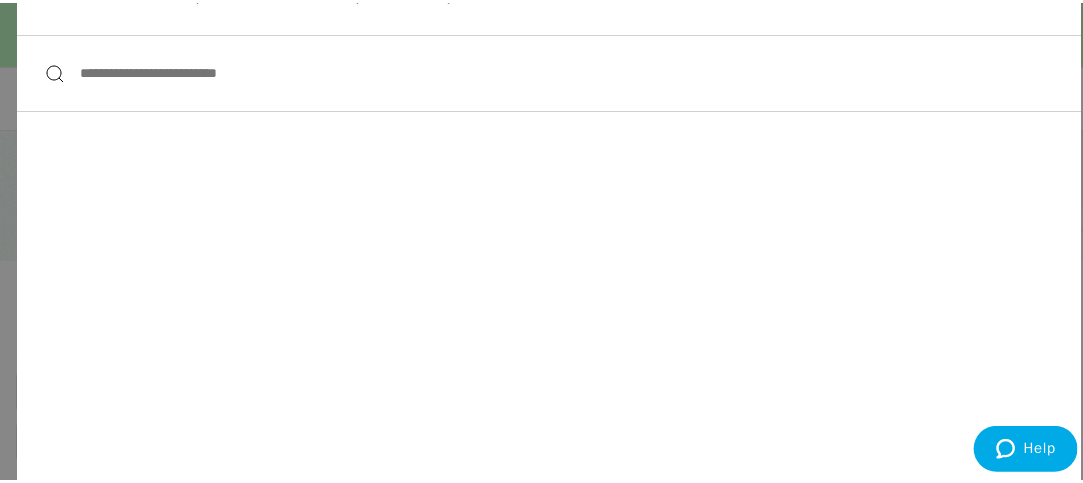 click on "**********" at bounding box center [549, 70] 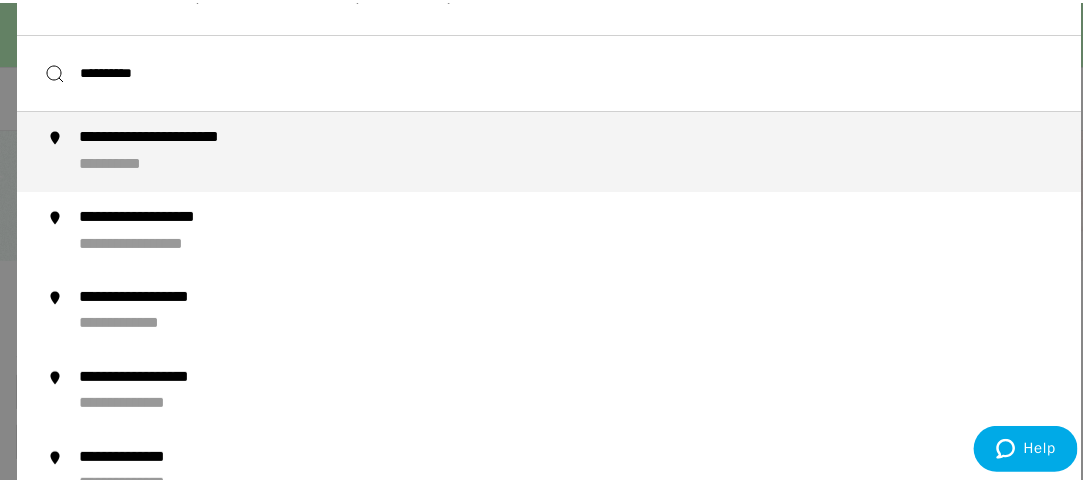 click on "**********" at bounding box center (589, 149) 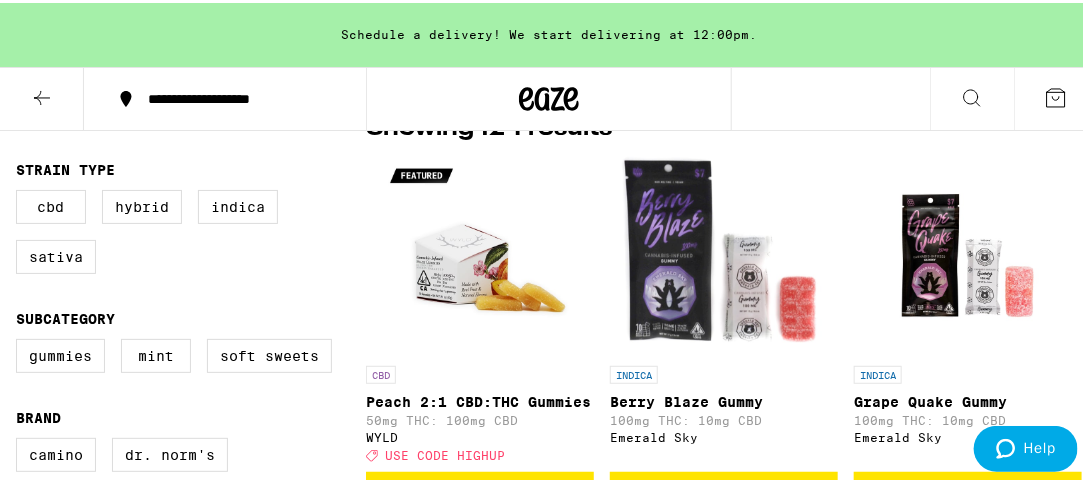 scroll, scrollTop: 200, scrollLeft: 0, axis: vertical 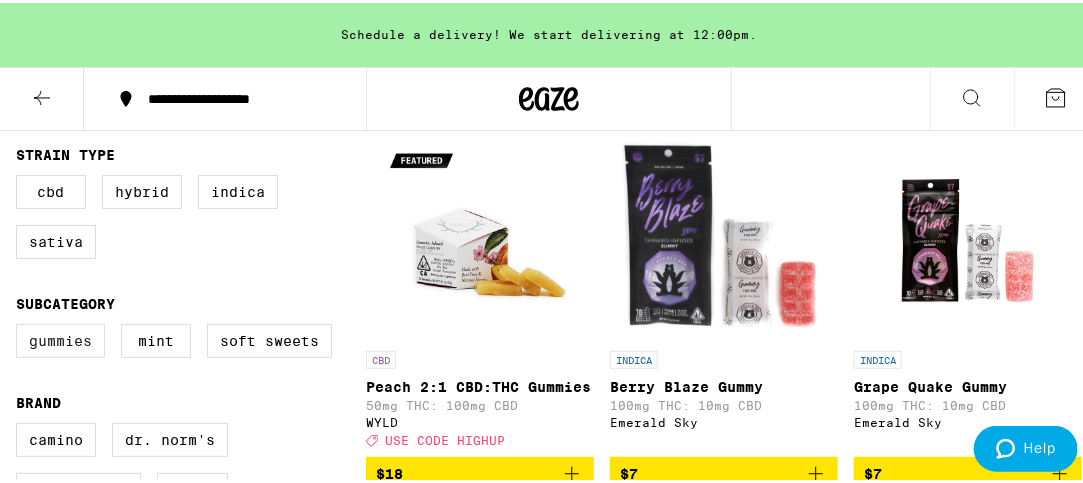 click on "Gummies" at bounding box center [60, 338] 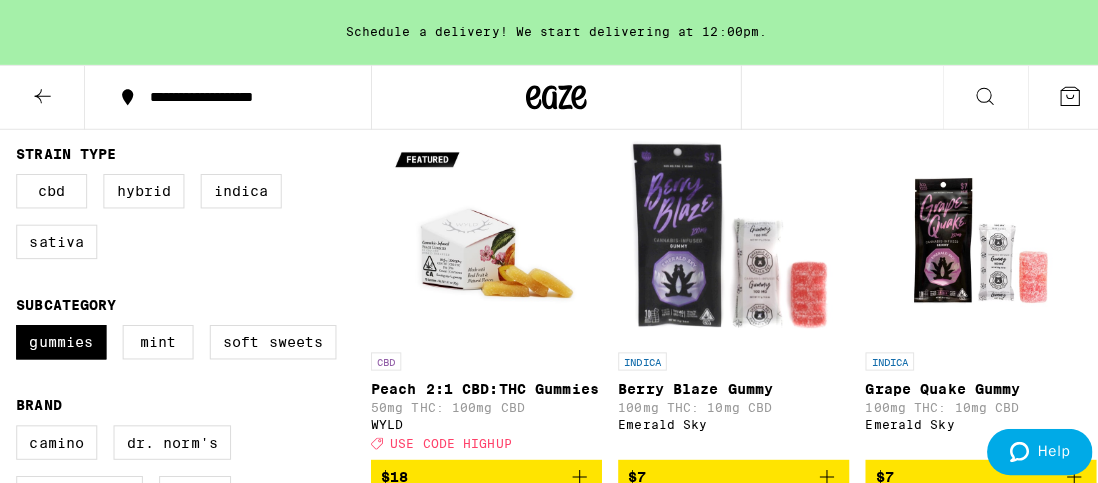 scroll, scrollTop: 300, scrollLeft: 0, axis: vertical 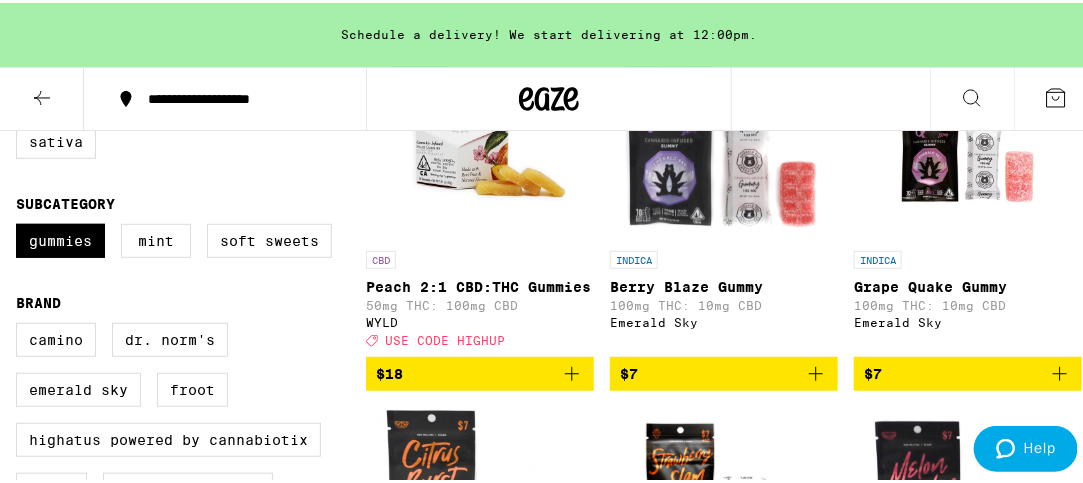 click at bounding box center [480, 138] 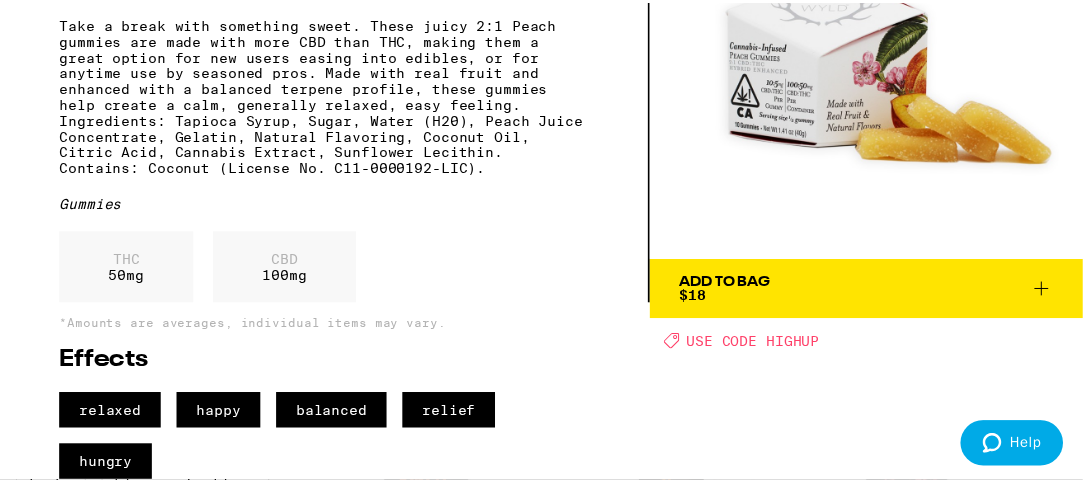 scroll, scrollTop: 224, scrollLeft: 0, axis: vertical 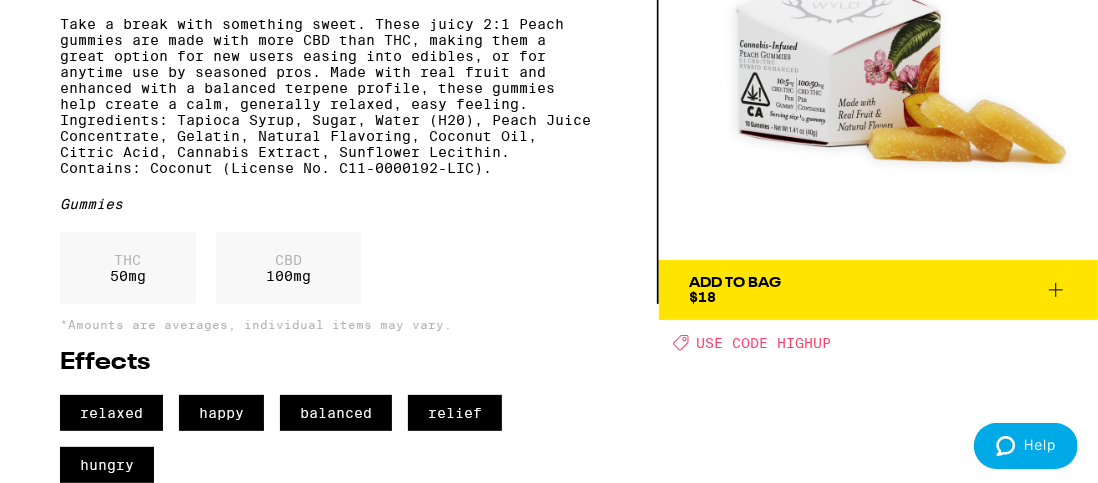drag, startPoint x: 777, startPoint y: 295, endPoint x: 829, endPoint y: 297, distance: 52.03845 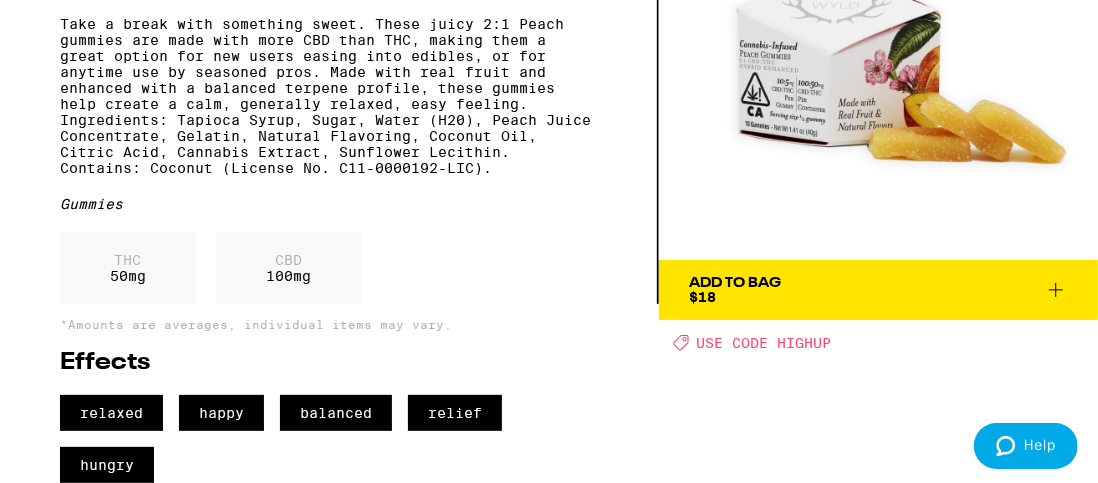 copy on "HIGHUP" 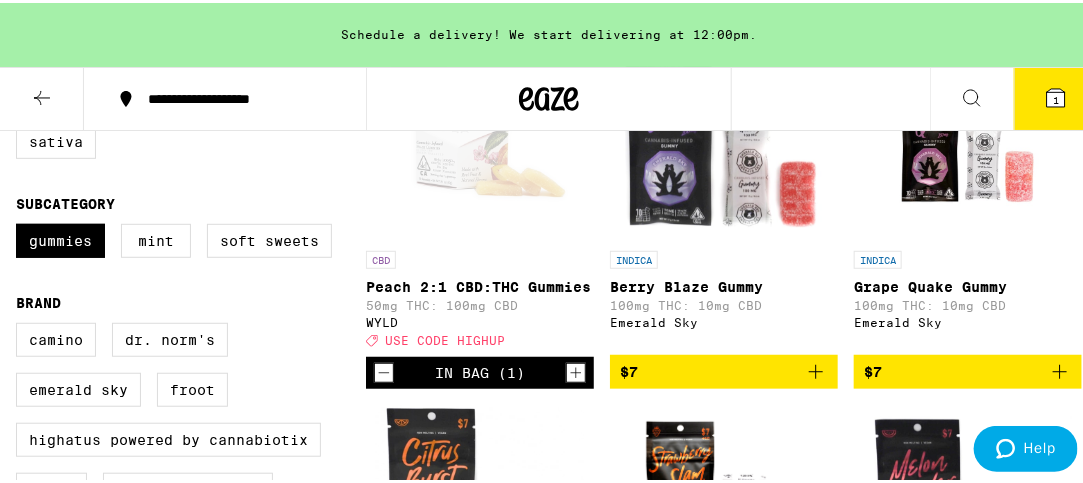 click 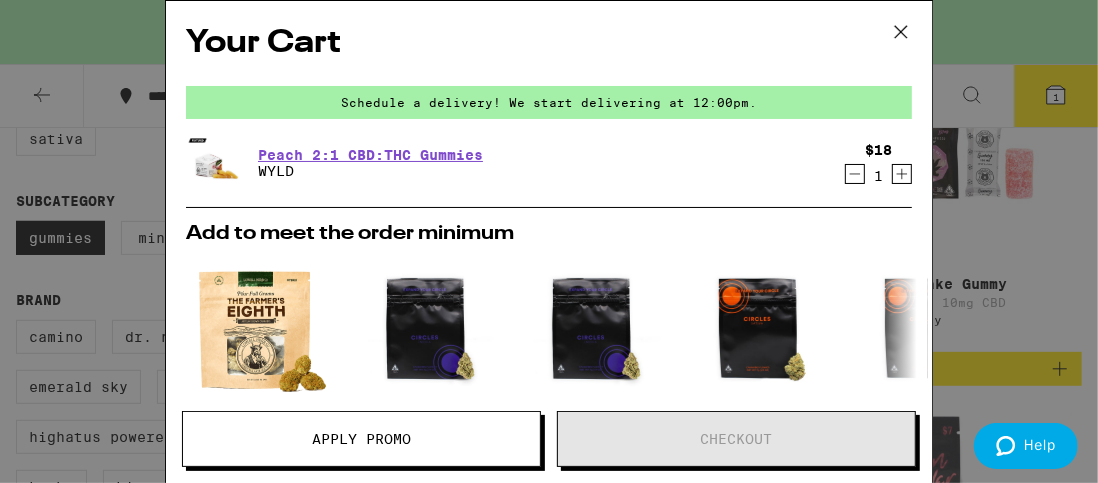 click on "Apply Promo" at bounding box center [361, 439] 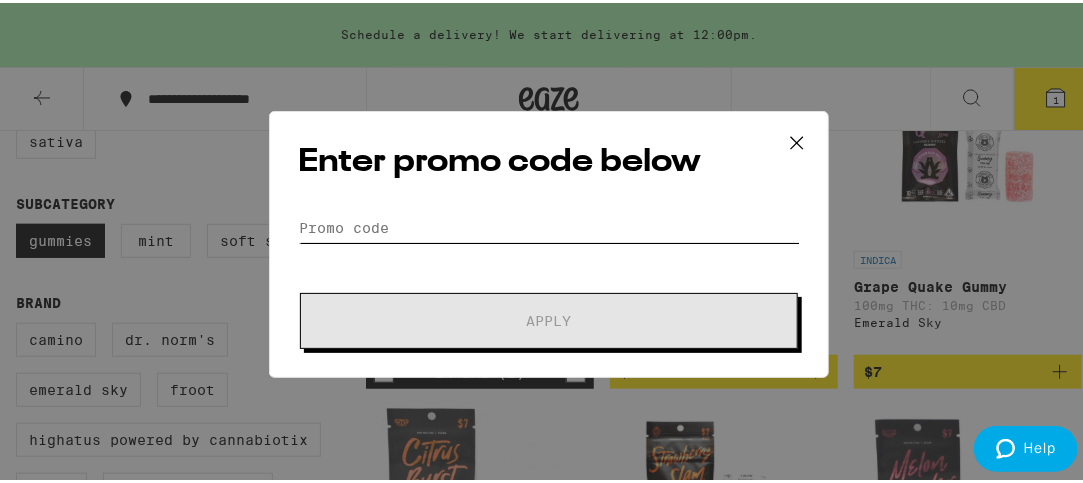 click on "Promo Code" at bounding box center [549, 225] 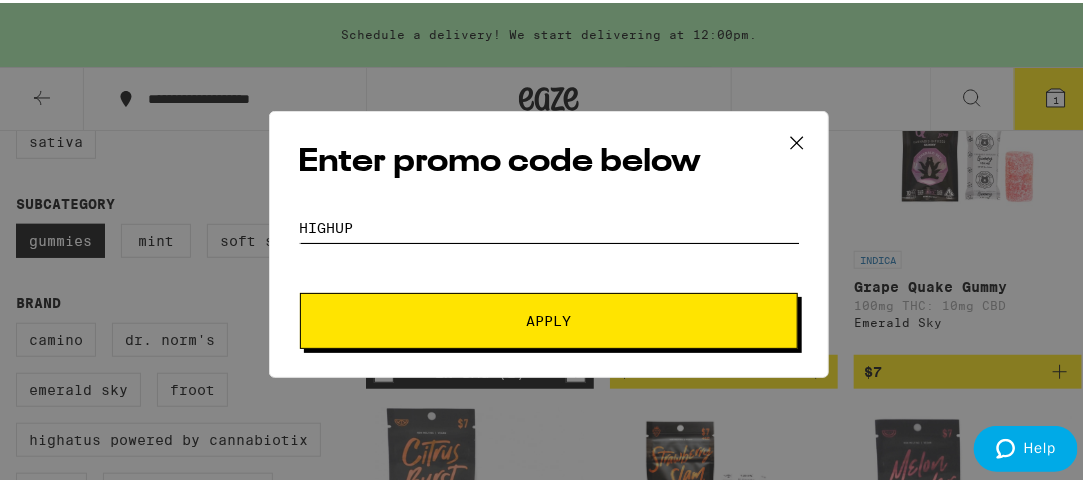 type on "HIGHUP" 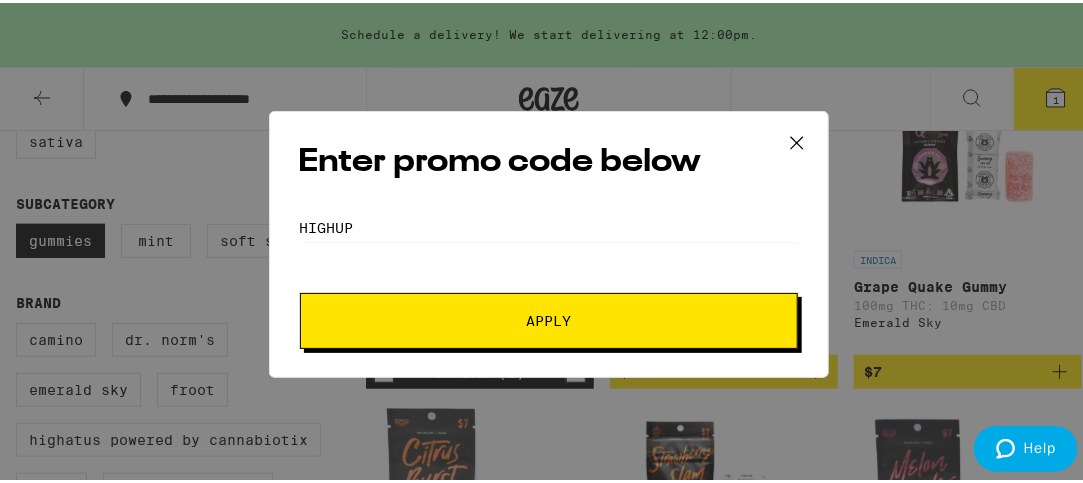 click on "Apply" at bounding box center [549, 318] 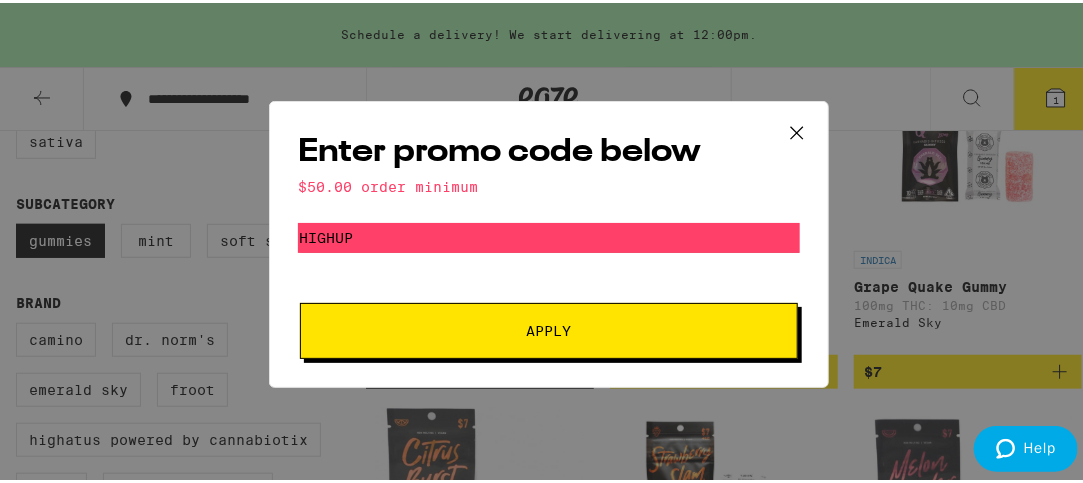 click on "Apply" at bounding box center (549, 328) 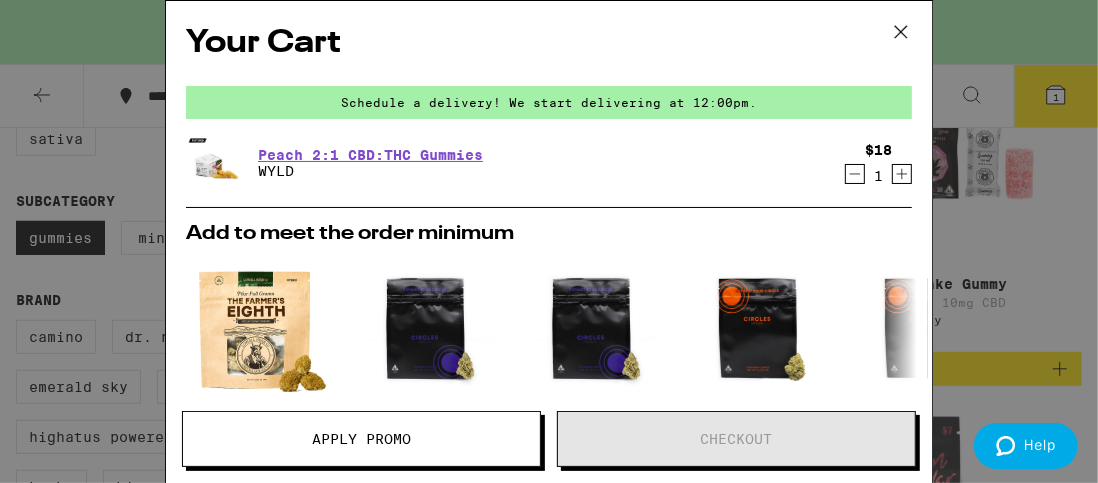 click 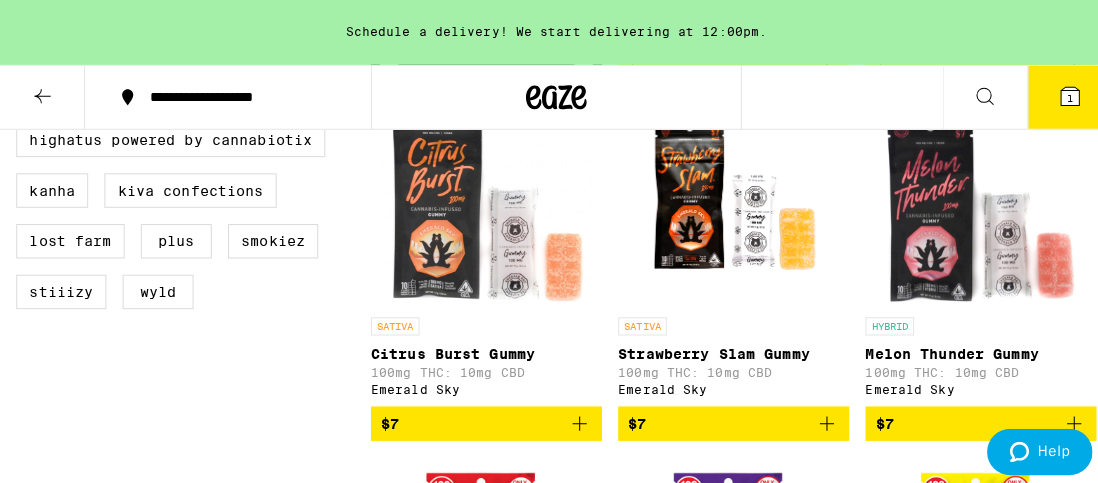 scroll, scrollTop: 600, scrollLeft: 0, axis: vertical 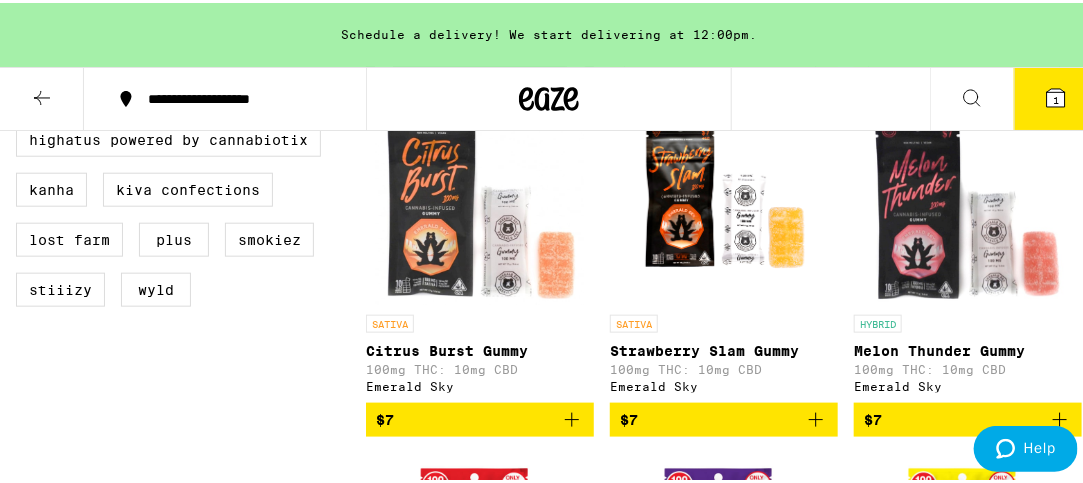 click at bounding box center (968, 202) 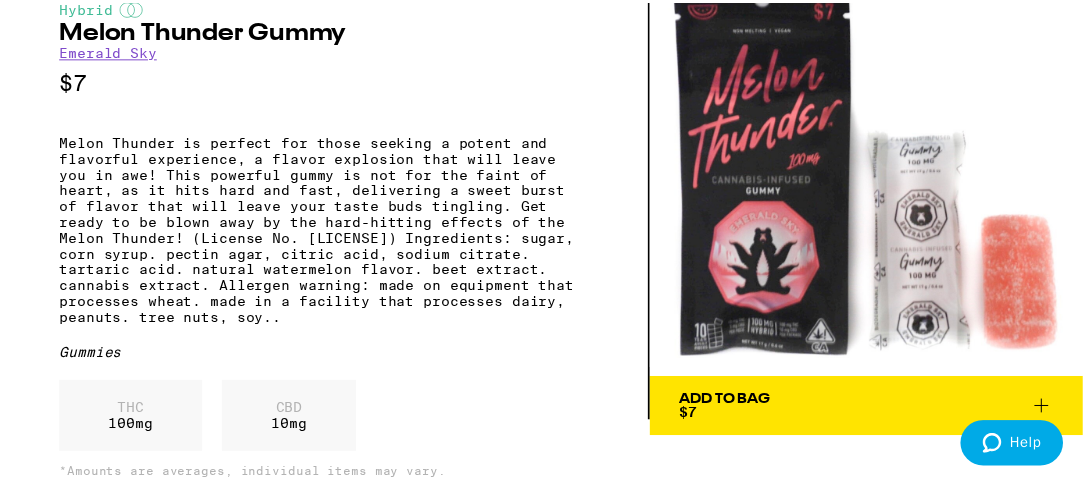 scroll, scrollTop: 60, scrollLeft: 0, axis: vertical 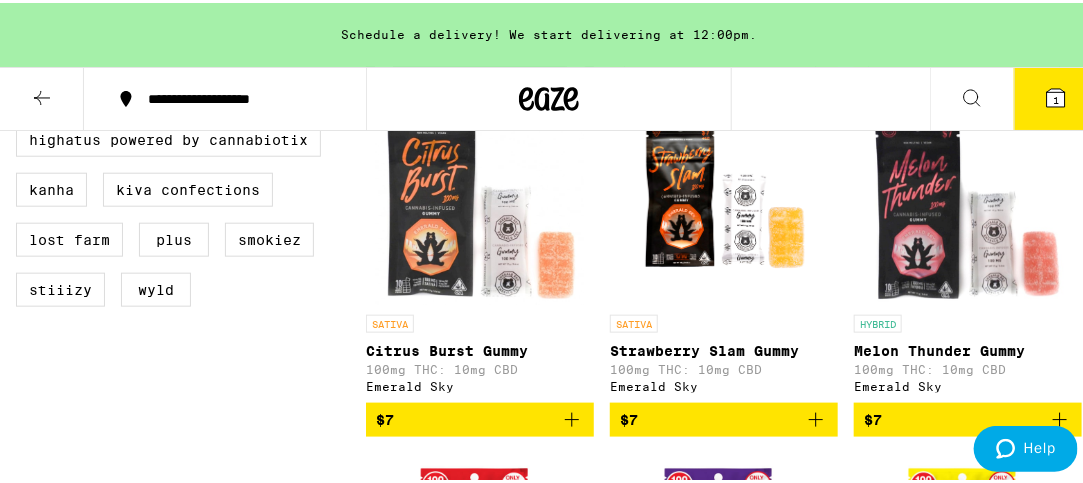 click at bounding box center (480, 202) 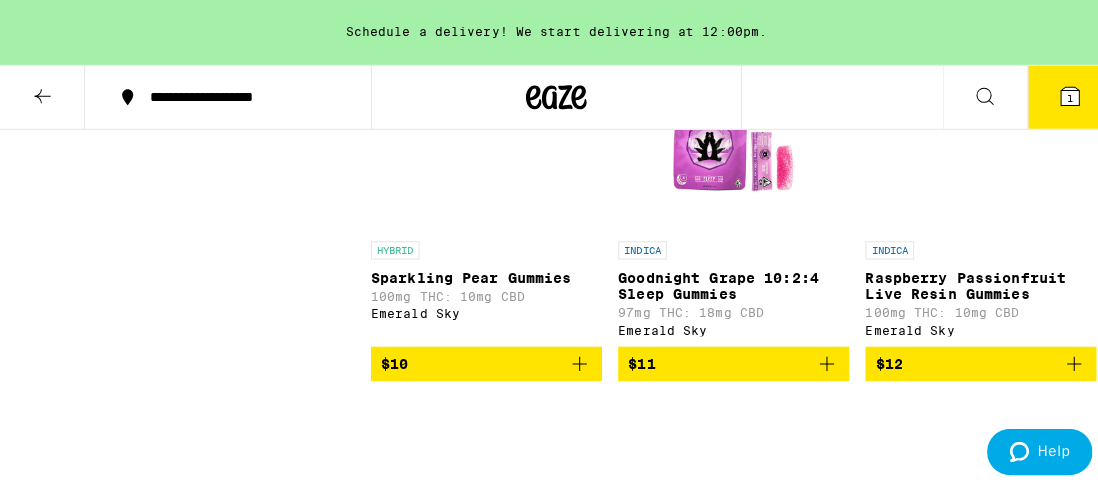 scroll, scrollTop: 2500, scrollLeft: 0, axis: vertical 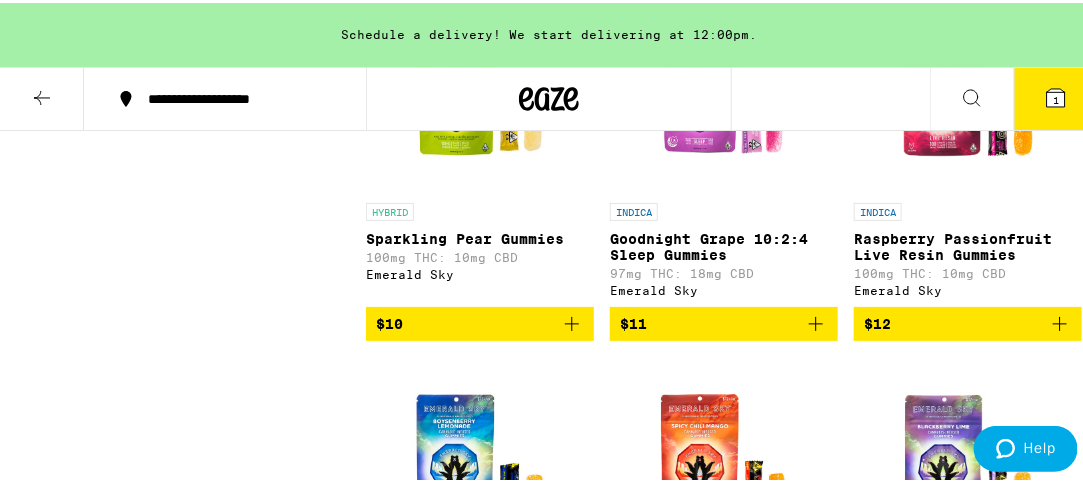 click at bounding box center [480, 90] 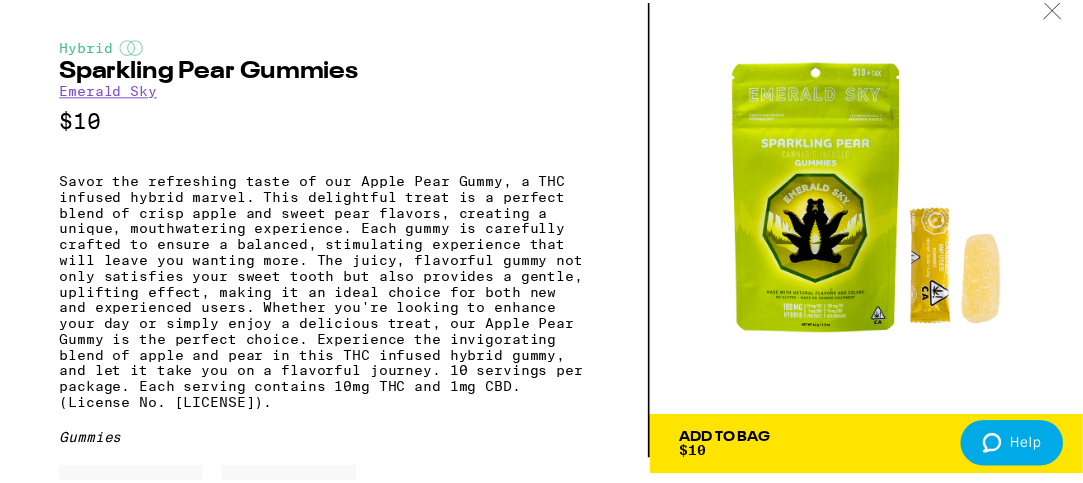 scroll, scrollTop: 0, scrollLeft: 0, axis: both 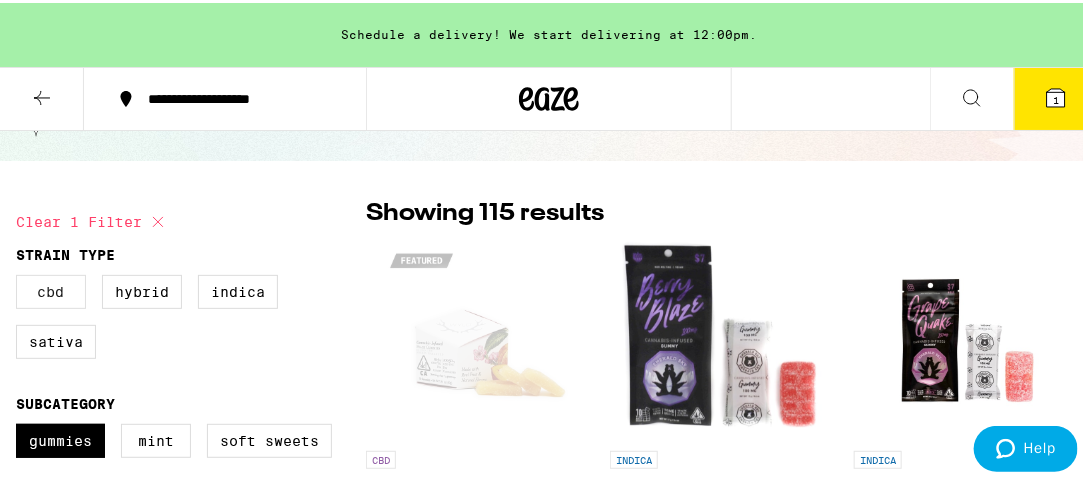 click on "CBD" at bounding box center [51, 289] 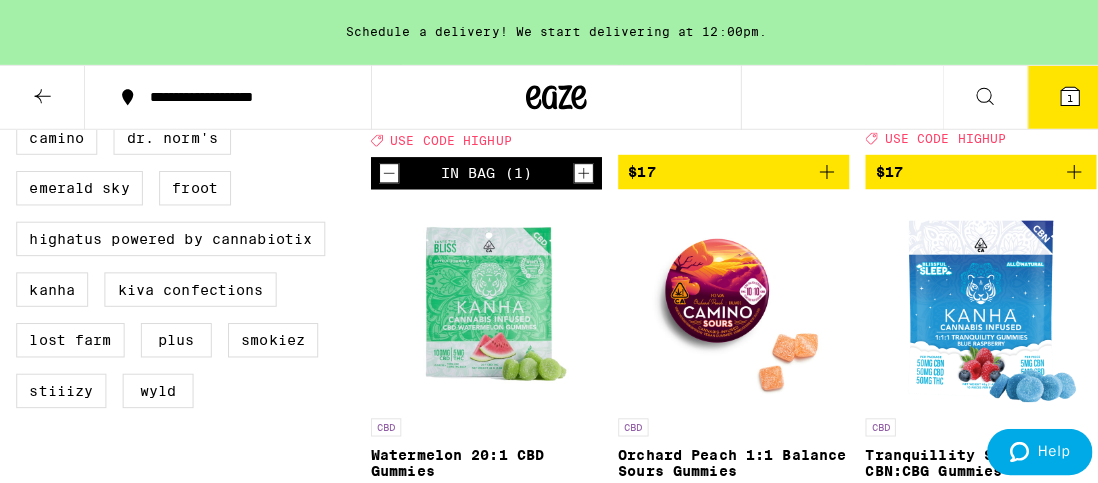 scroll, scrollTop: 600, scrollLeft: 0, axis: vertical 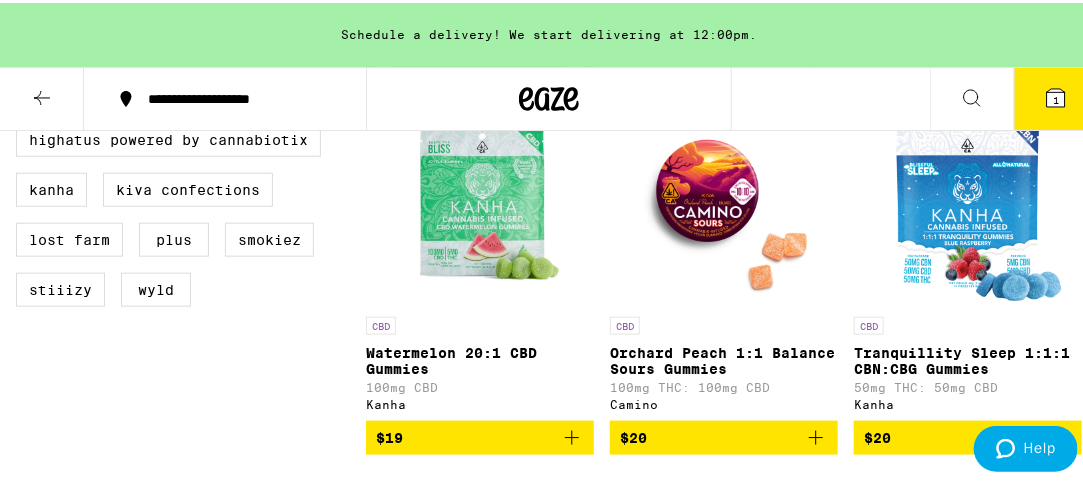 click at bounding box center [967, 204] 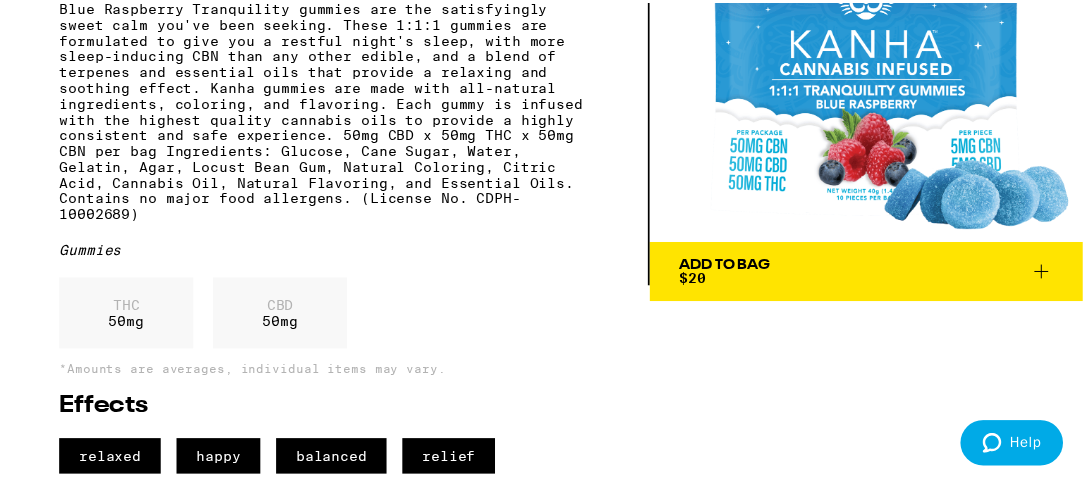 scroll, scrollTop: 97, scrollLeft: 0, axis: vertical 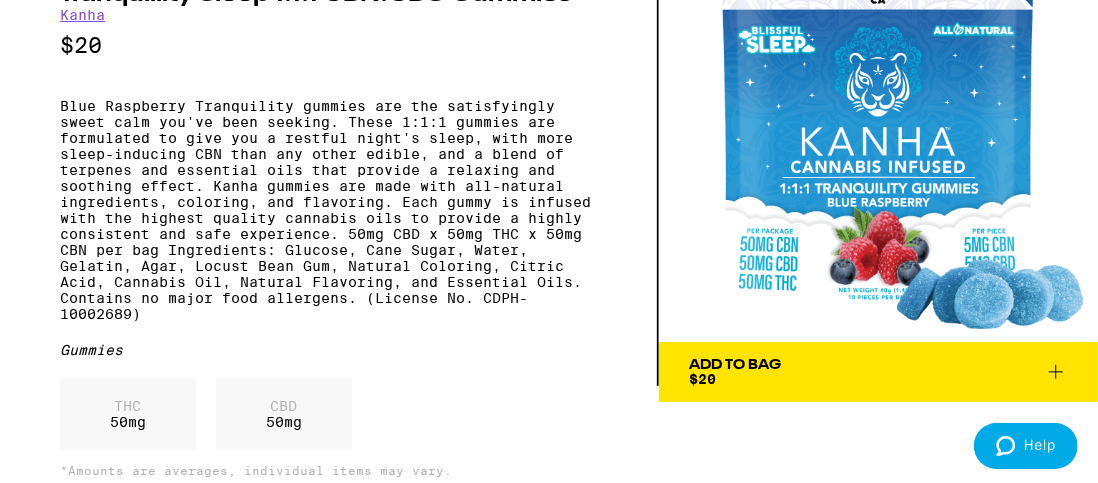 click 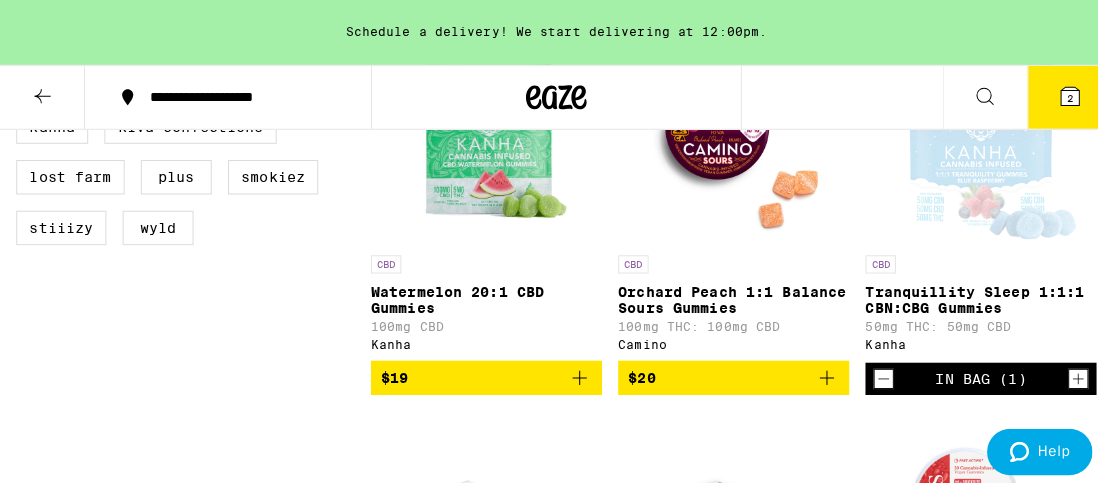 scroll, scrollTop: 700, scrollLeft: 0, axis: vertical 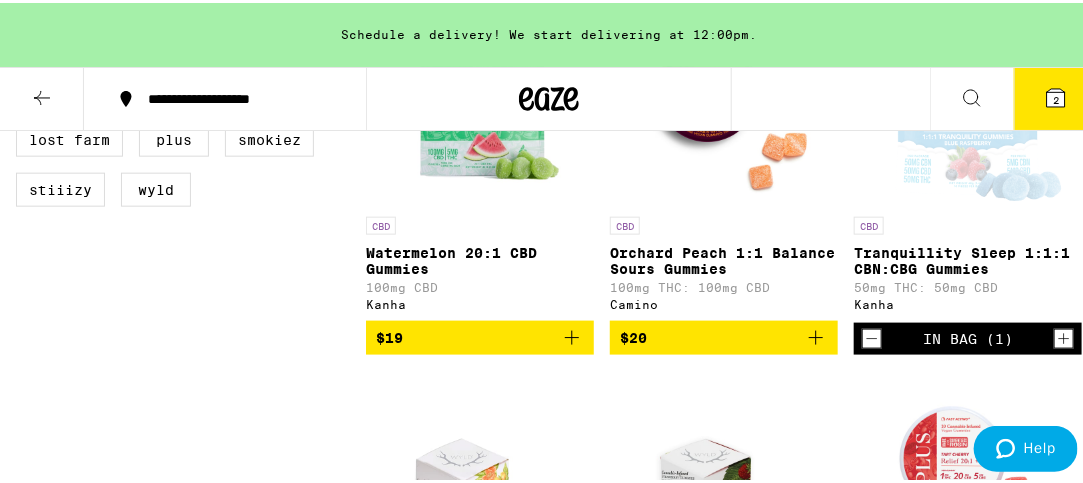 click at bounding box center (480, 104) 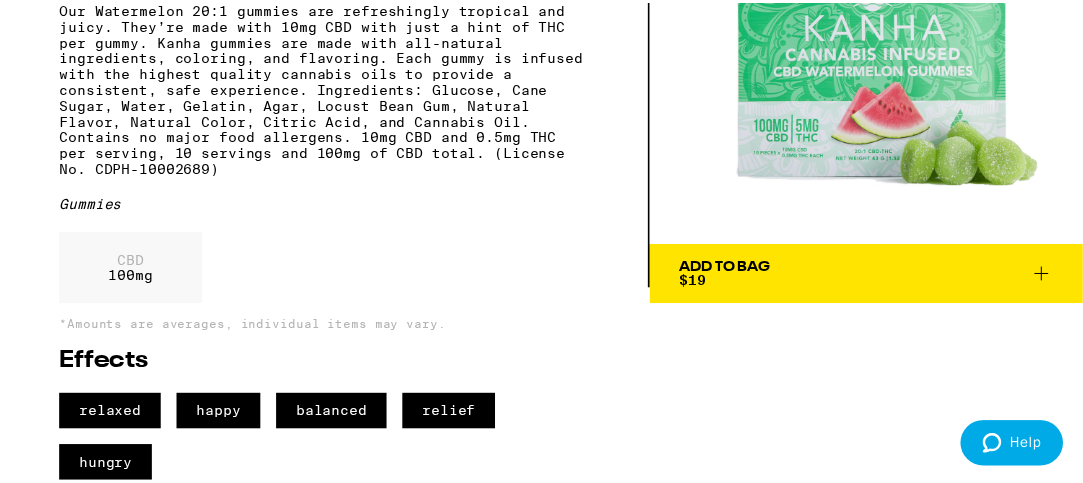 scroll, scrollTop: 42, scrollLeft: 0, axis: vertical 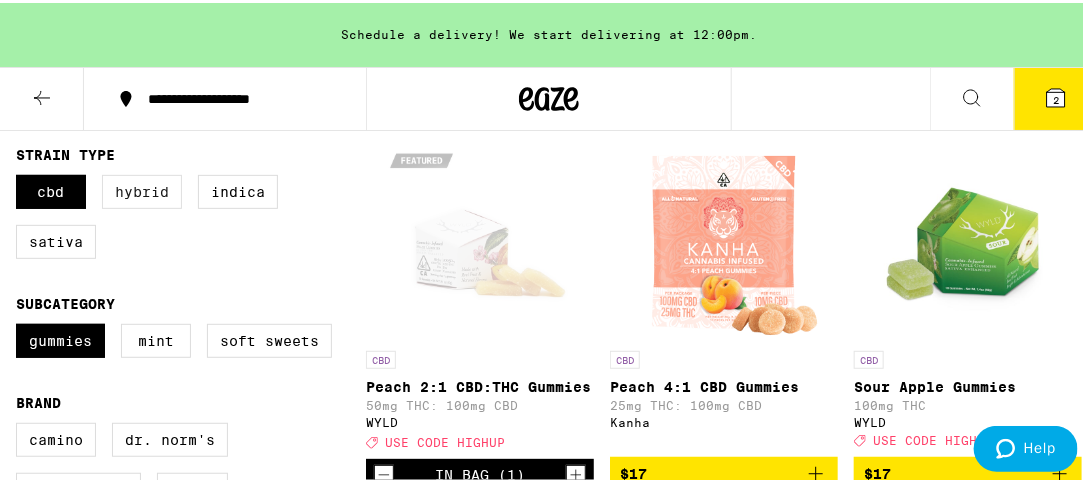 click on "Hybrid" at bounding box center (142, 189) 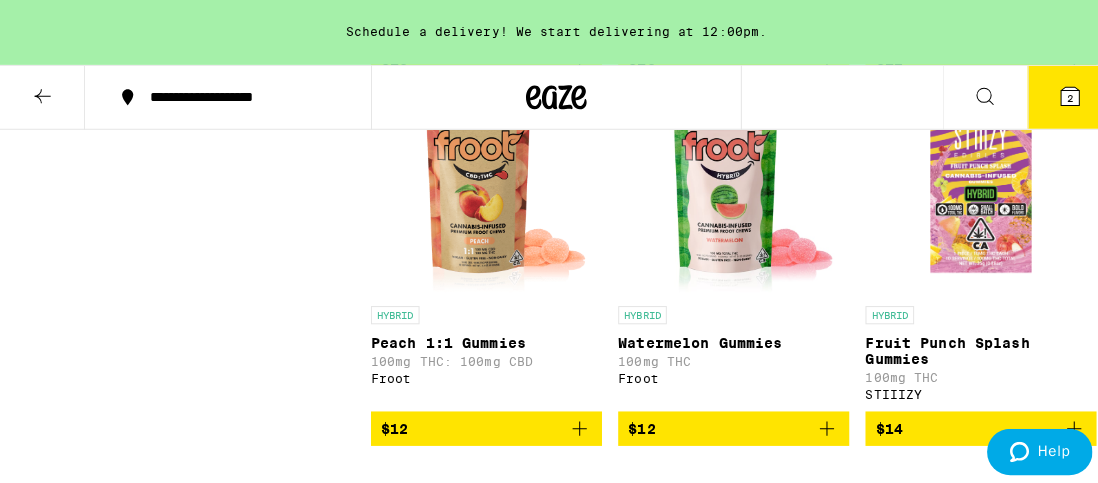 scroll, scrollTop: 1300, scrollLeft: 0, axis: vertical 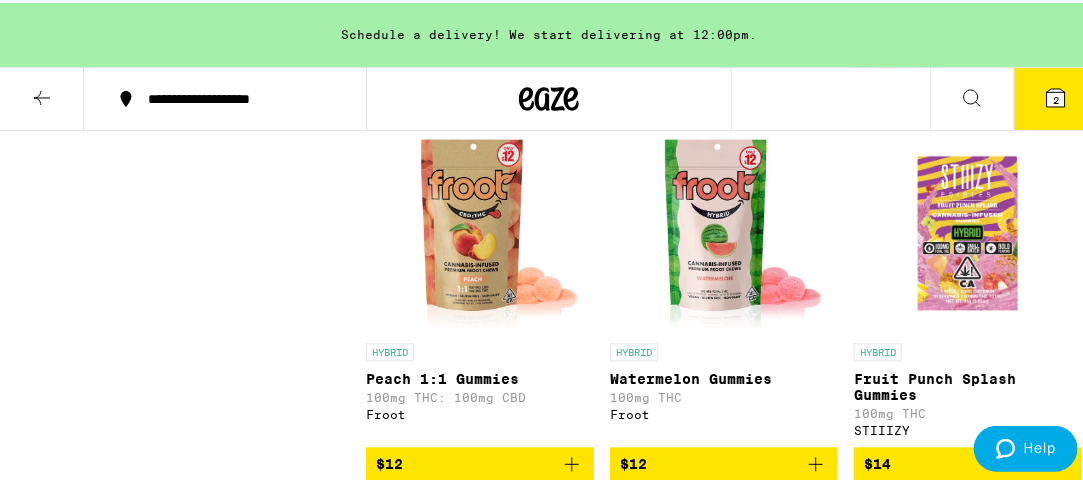 click at bounding box center [480, 230] 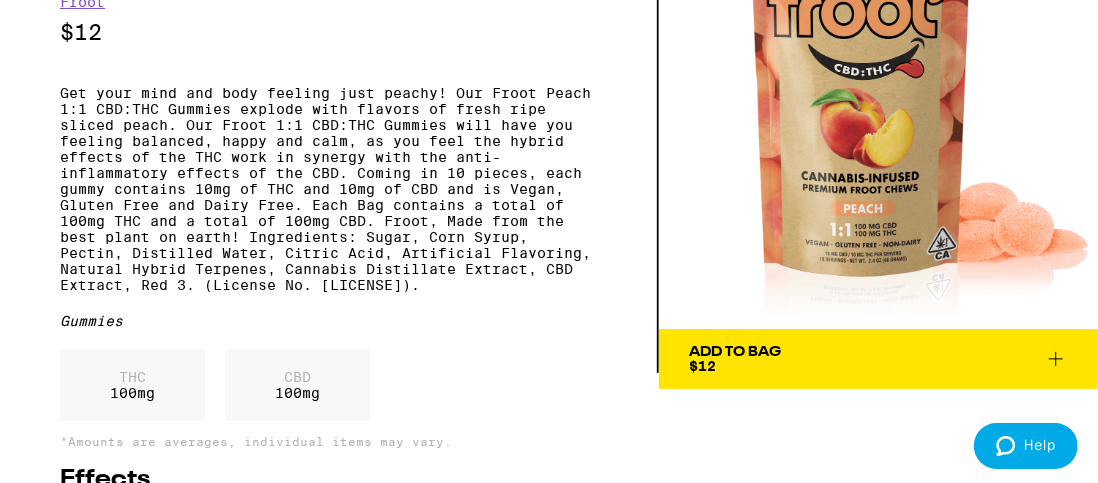 scroll, scrollTop: 78, scrollLeft: 0, axis: vertical 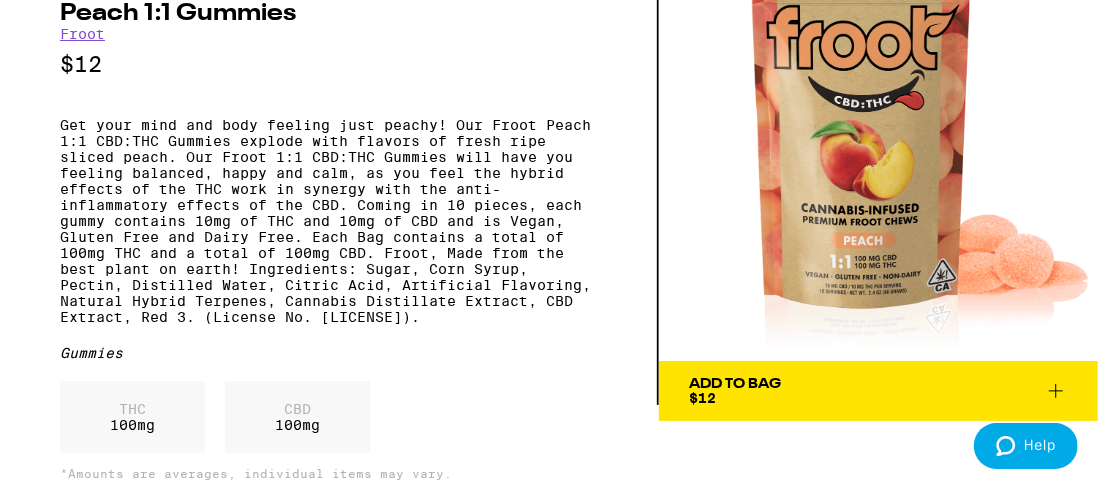 click on "Add To Bag" at bounding box center (735, 384) 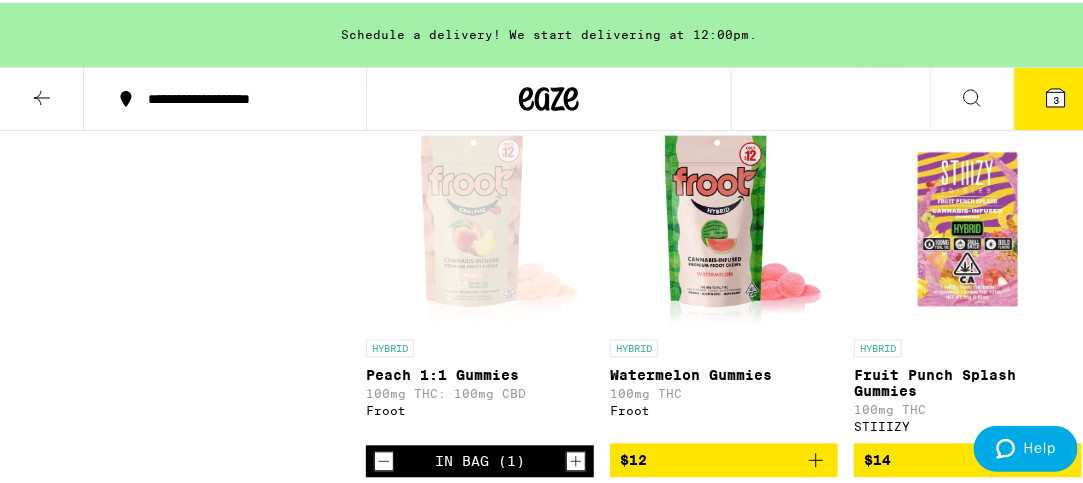click on "3" at bounding box center (1056, 97) 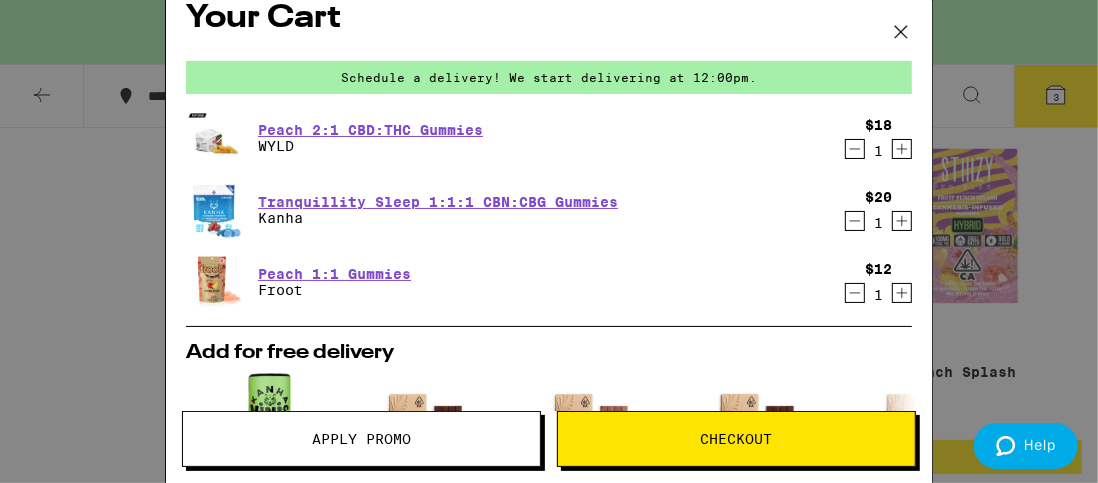 scroll, scrollTop: 0, scrollLeft: 0, axis: both 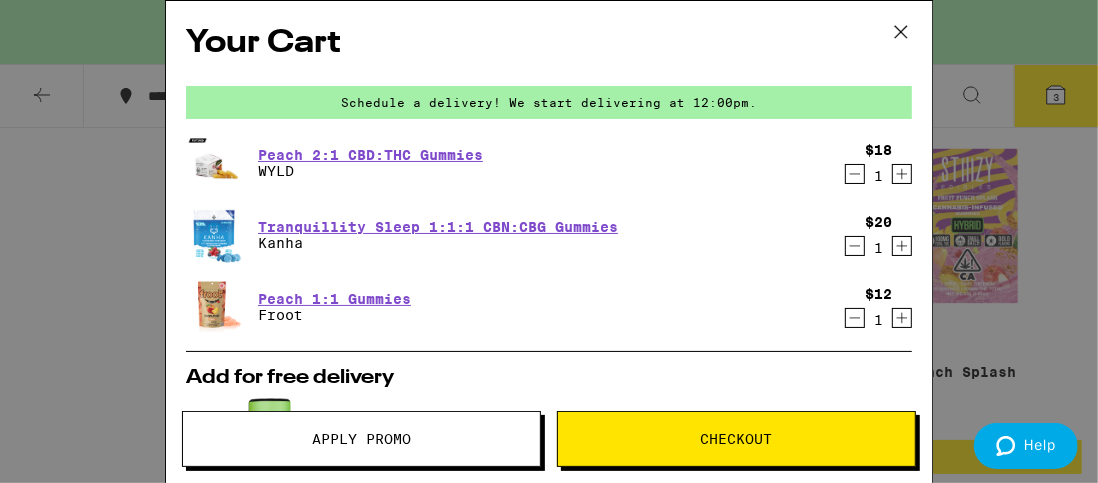 click on "Apply Promo" at bounding box center (361, 439) 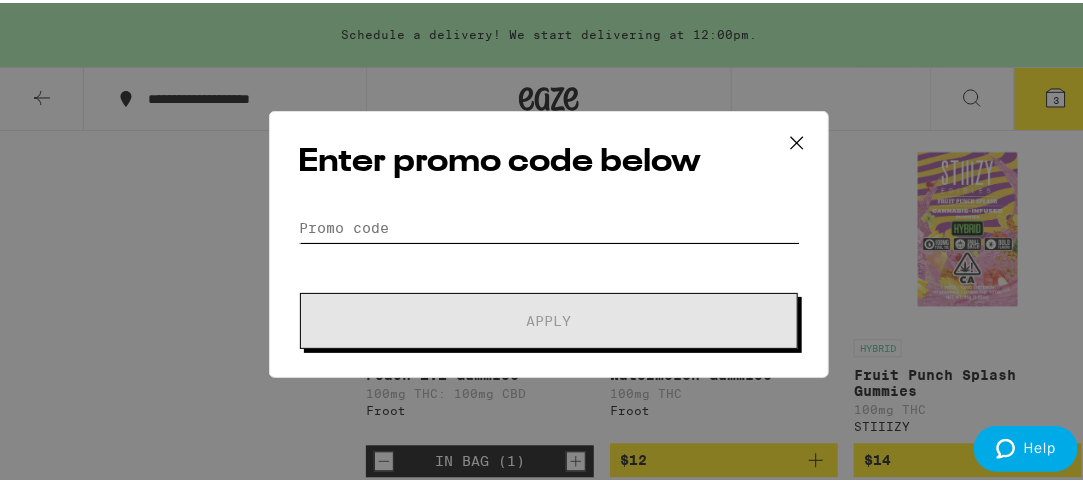 click on "Promo Code" at bounding box center (549, 225) 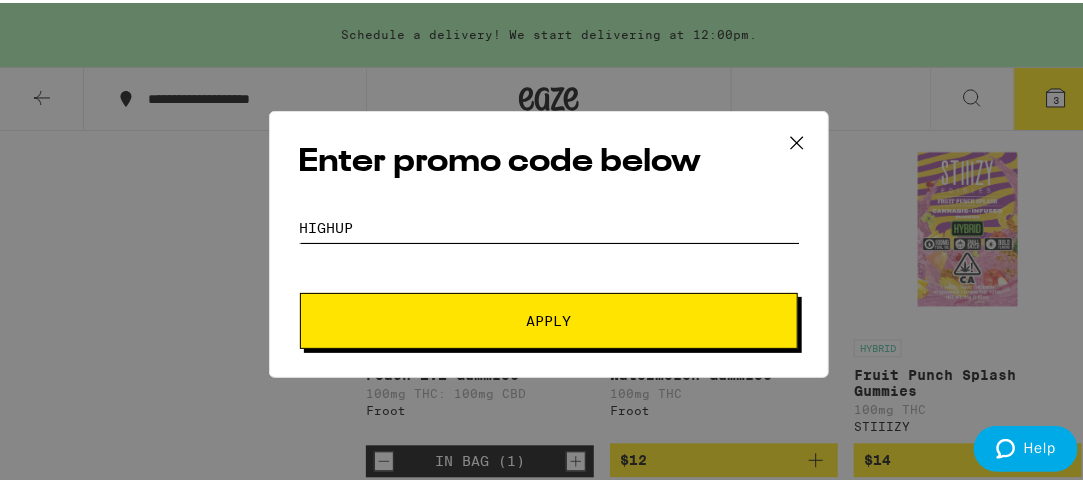 type on "HIGHUP" 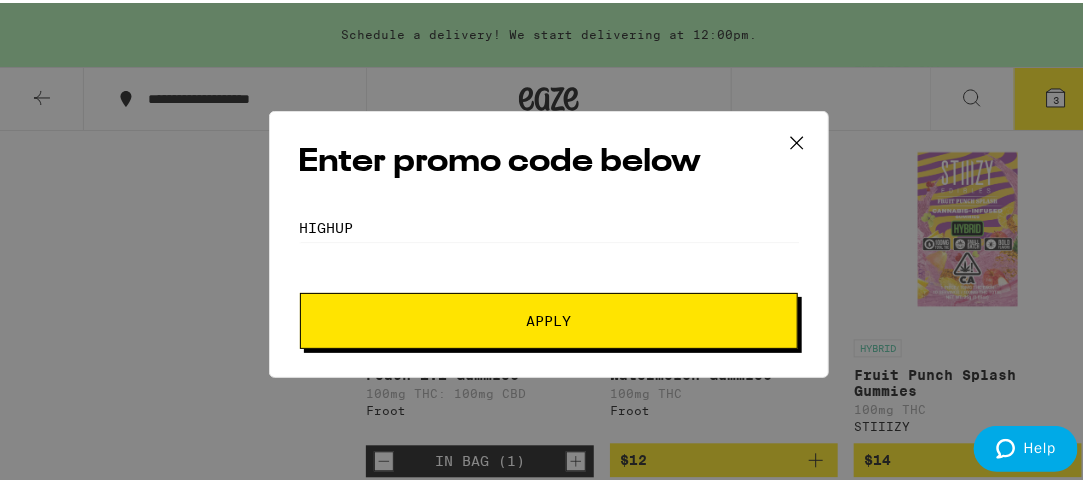 click on "Apply" at bounding box center (549, 318) 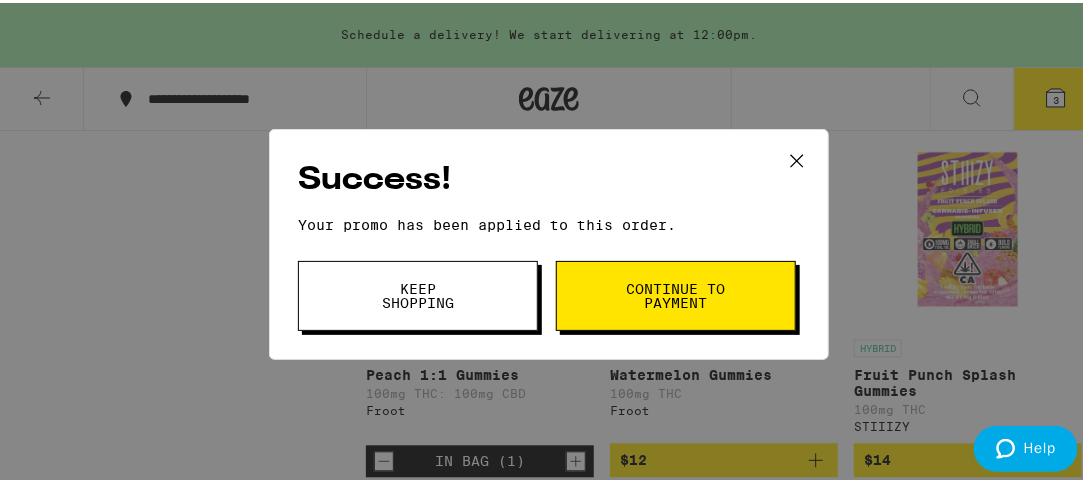 click on "Keep Shopping" at bounding box center (418, 293) 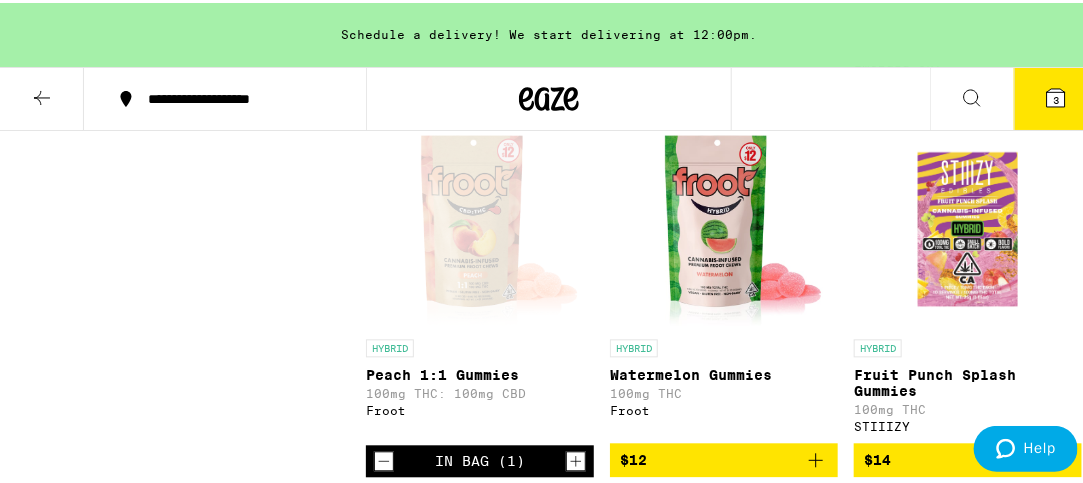 click 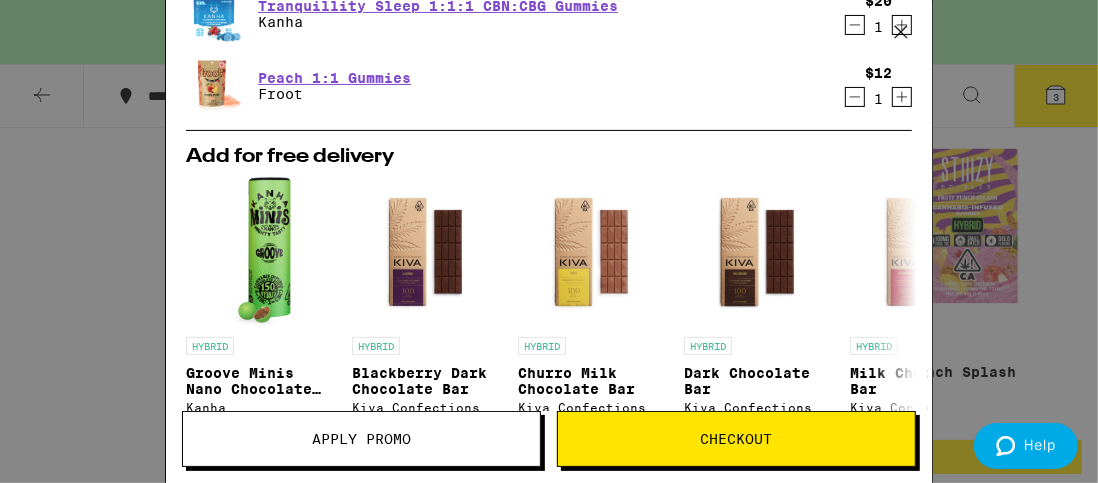 scroll, scrollTop: 0, scrollLeft: 0, axis: both 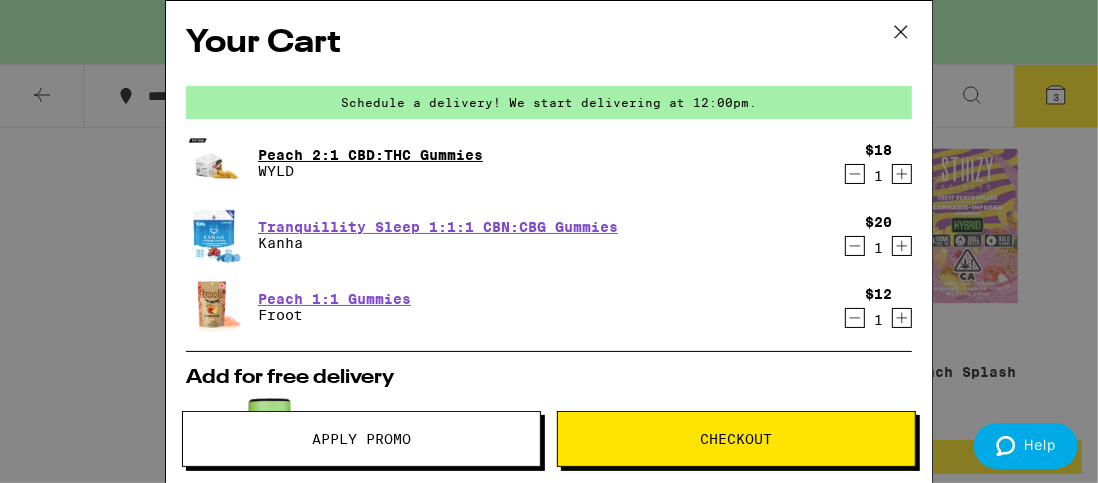 click on "Peach 2:1 CBD:THC Gummies" at bounding box center [370, 155] 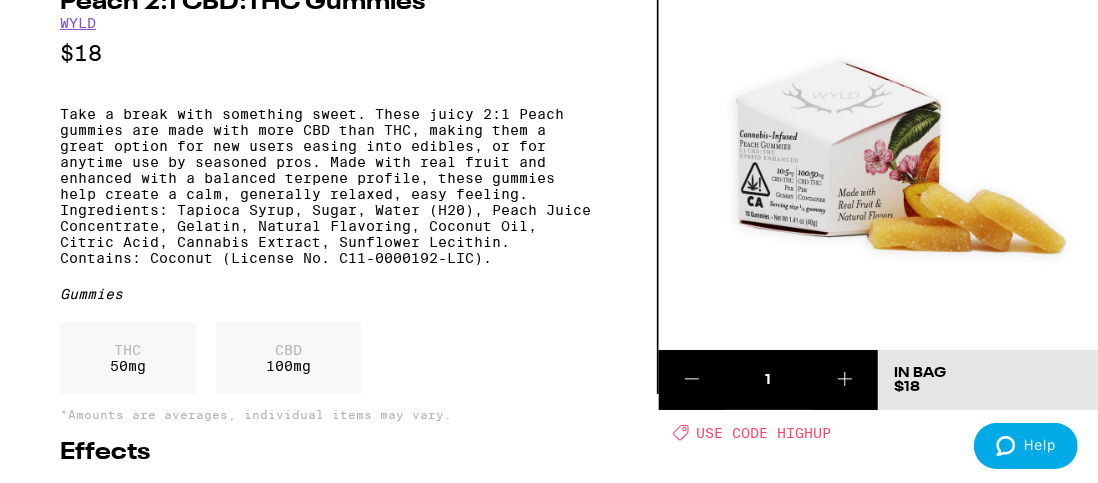 scroll, scrollTop: 0, scrollLeft: 0, axis: both 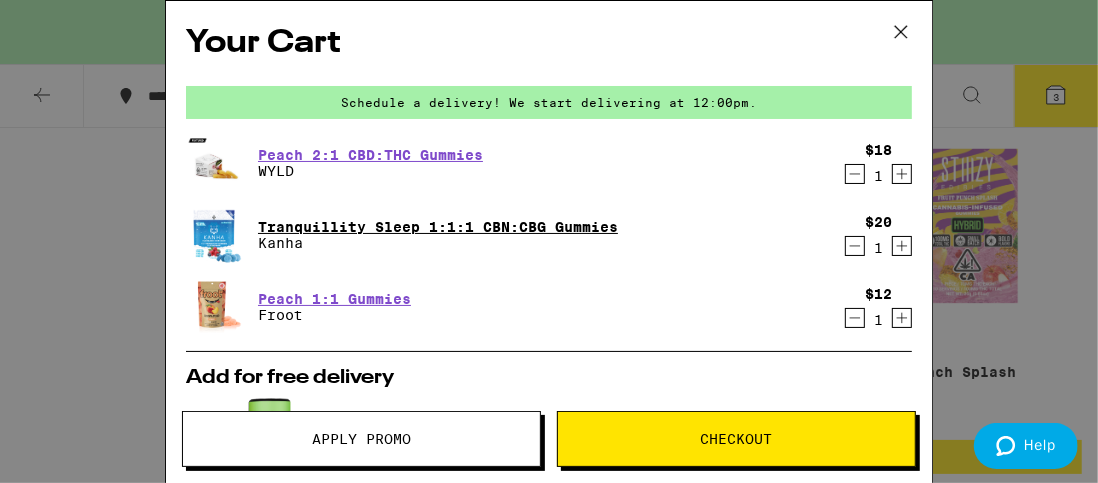 click on "Tranquillity Sleep 1:1:1 CBN:CBG Gummies" at bounding box center (438, 227) 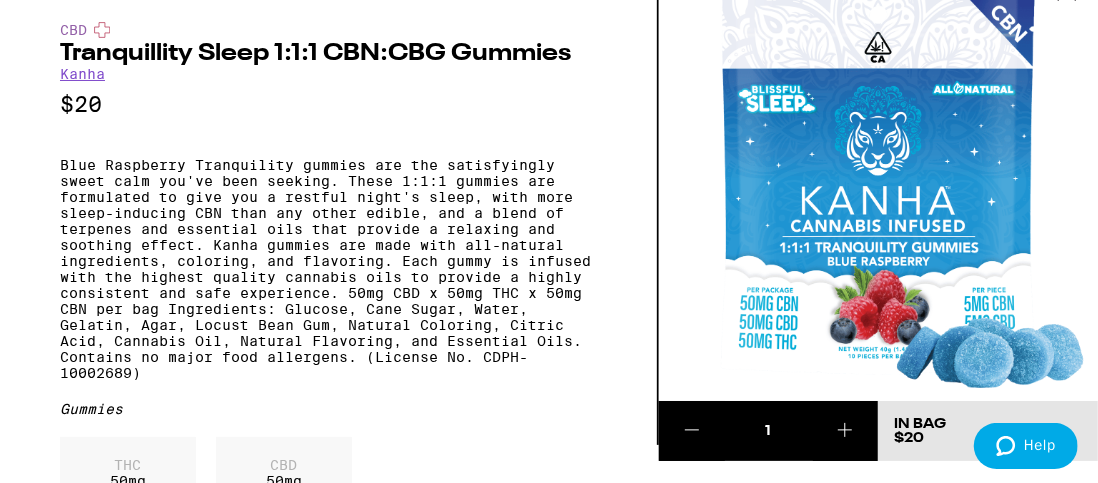 scroll, scrollTop: 0, scrollLeft: 0, axis: both 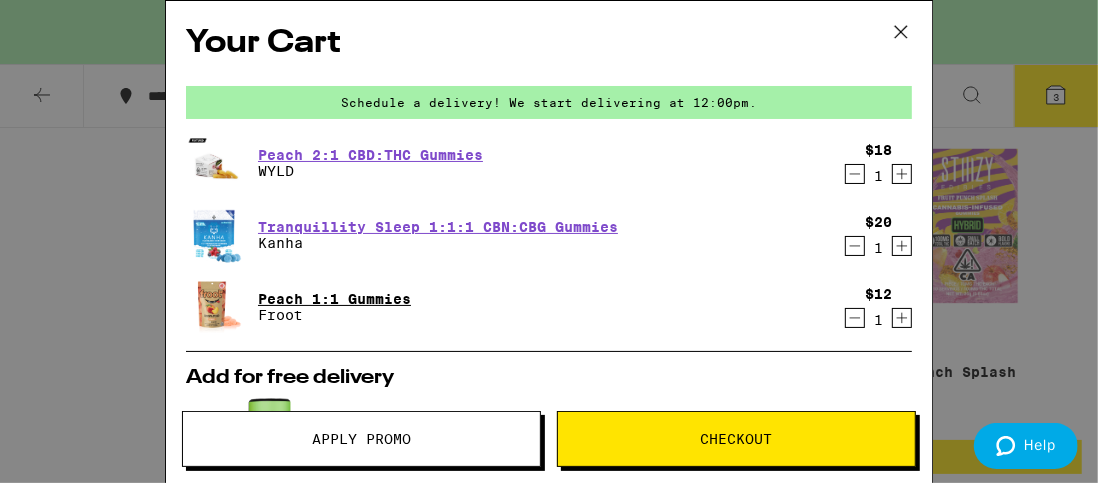 click on "Peach 1:1 Gummies" at bounding box center (334, 299) 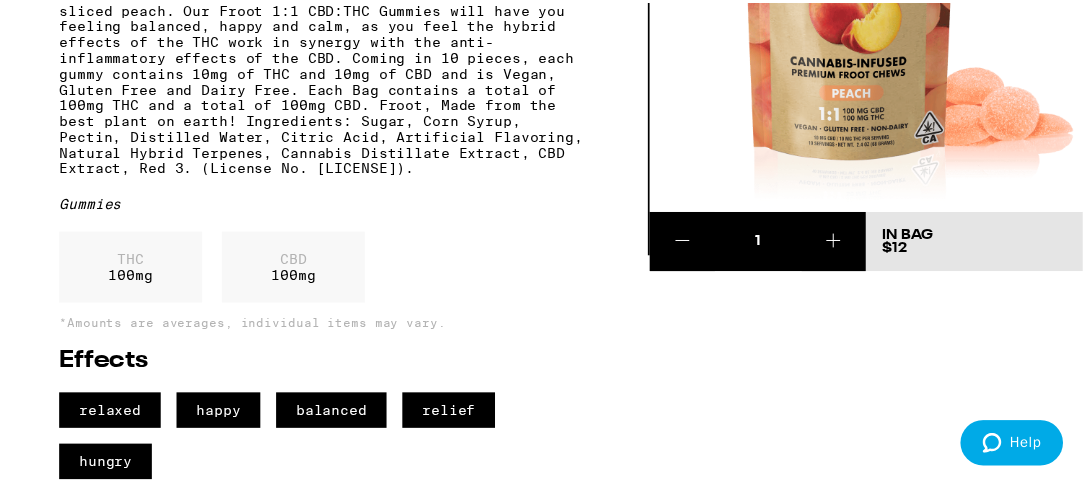 scroll, scrollTop: 0, scrollLeft: 0, axis: both 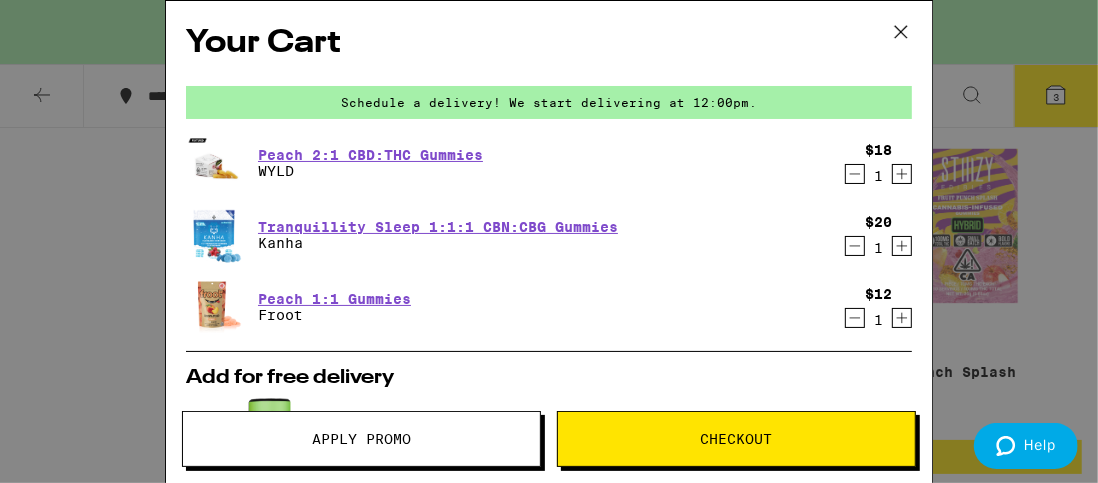 click 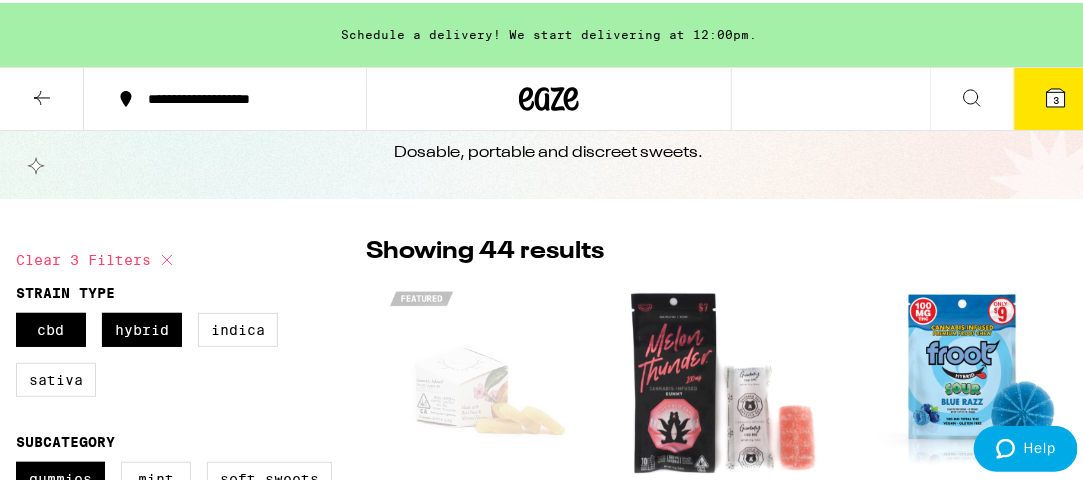 scroll, scrollTop: 100, scrollLeft: 0, axis: vertical 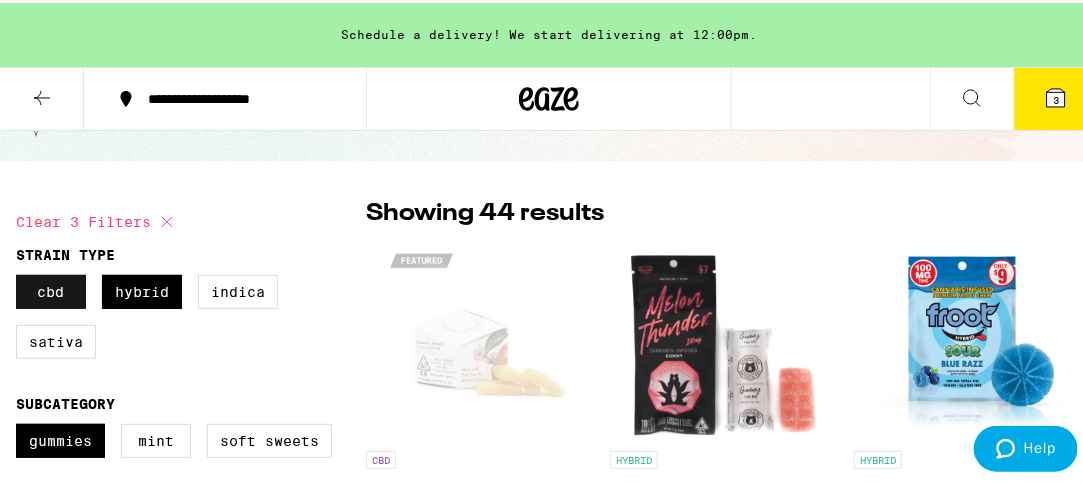 click on "CBD" at bounding box center [51, 289] 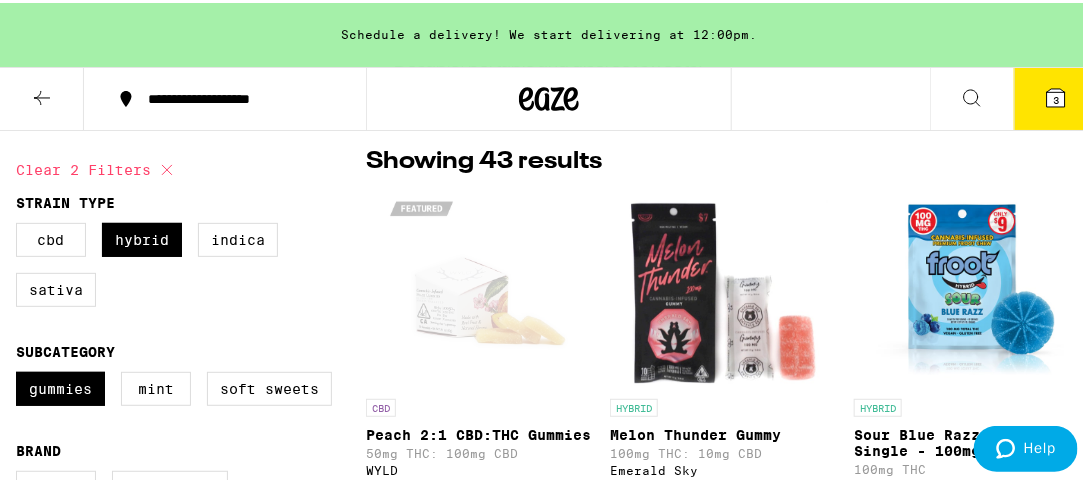 scroll, scrollTop: 100, scrollLeft: 0, axis: vertical 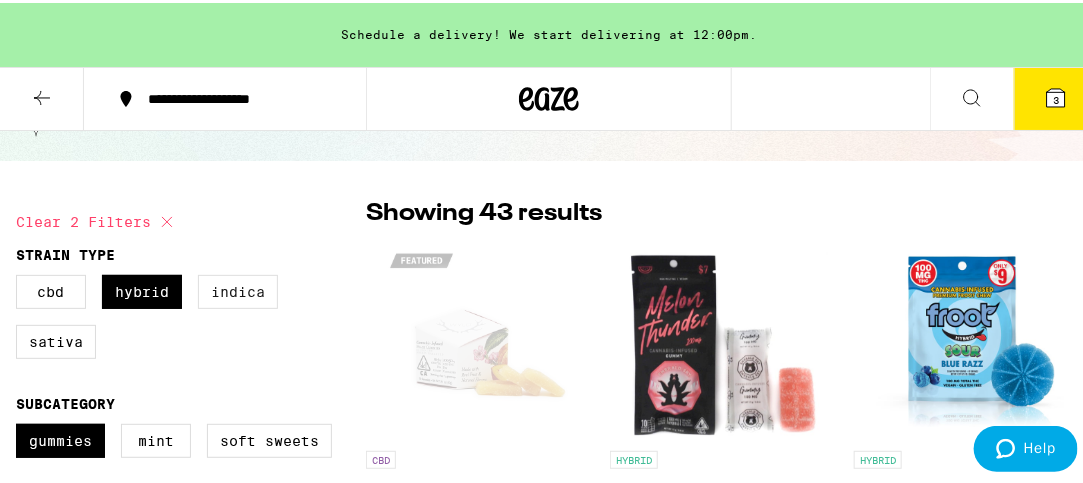 click on "Indica" at bounding box center [238, 289] 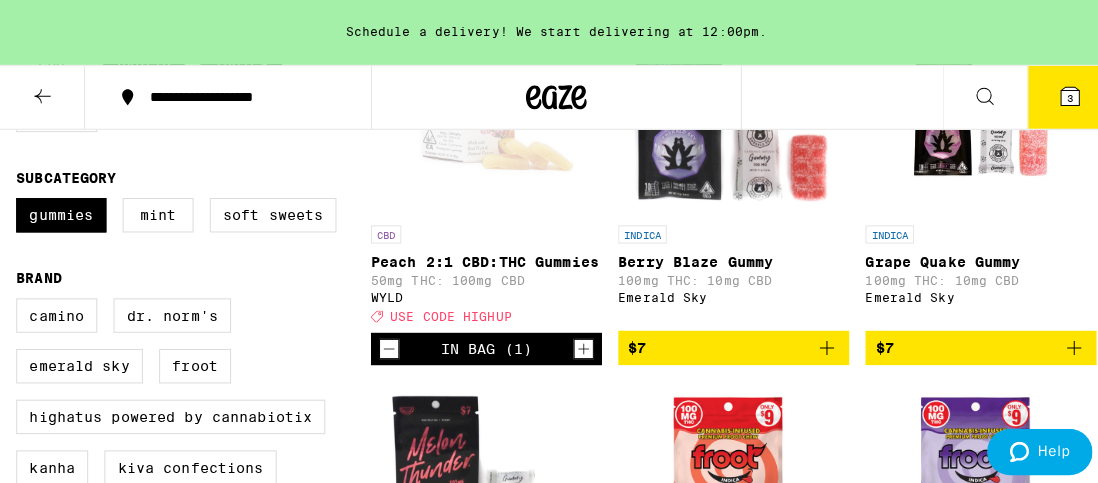 scroll, scrollTop: 200, scrollLeft: 0, axis: vertical 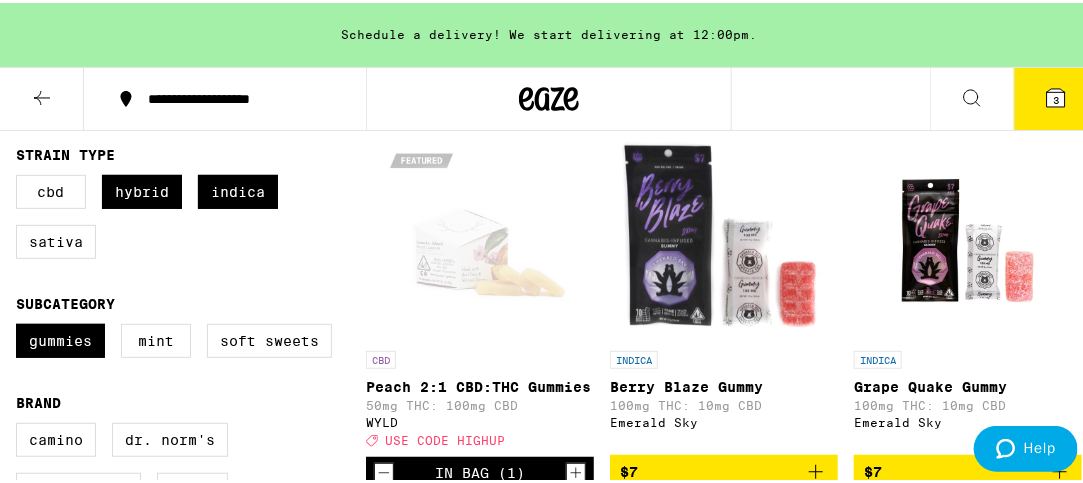 click 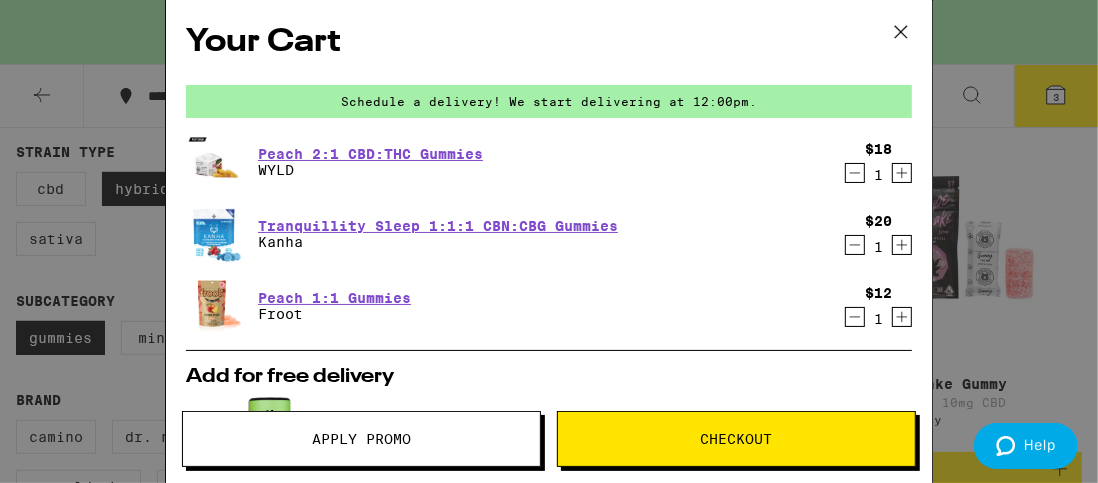 scroll, scrollTop: 0, scrollLeft: 0, axis: both 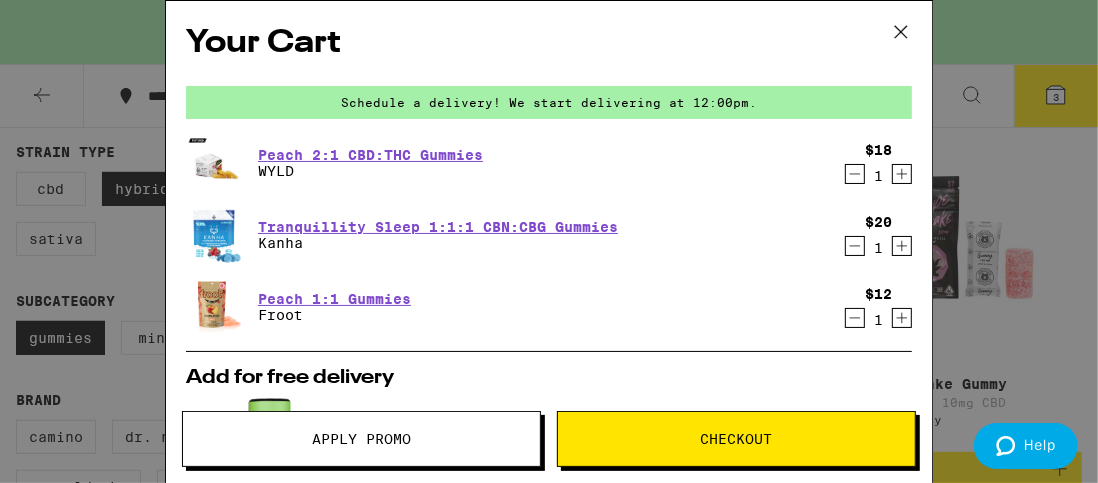 click on "Schedule a delivery! We start delivering at 12:00pm." at bounding box center (549, 102) 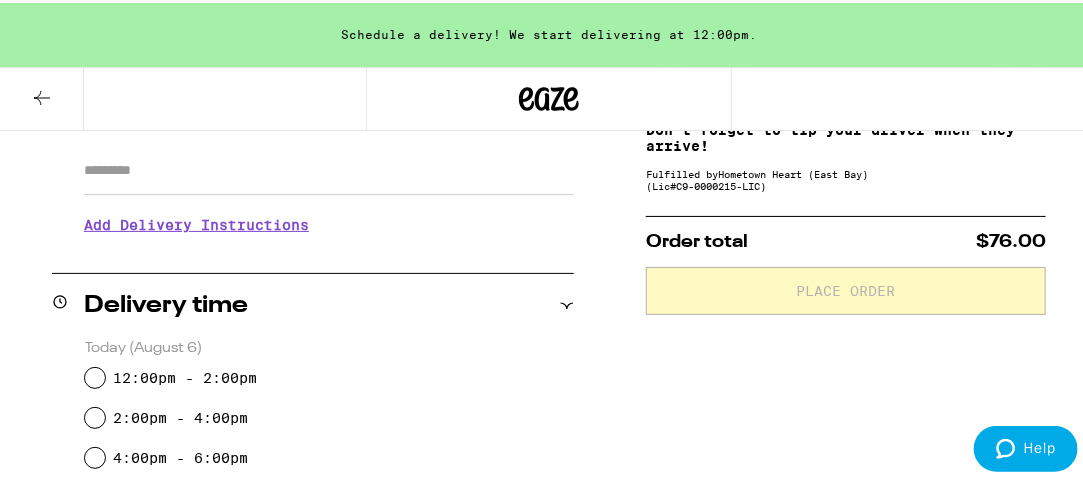 scroll, scrollTop: 377, scrollLeft: 0, axis: vertical 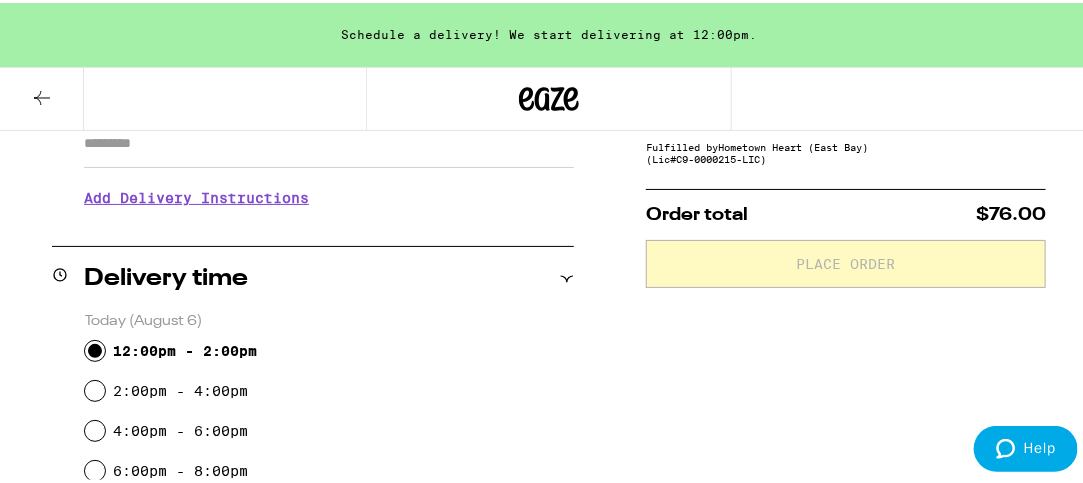click on "12:00pm - 2:00pm" at bounding box center [95, 348] 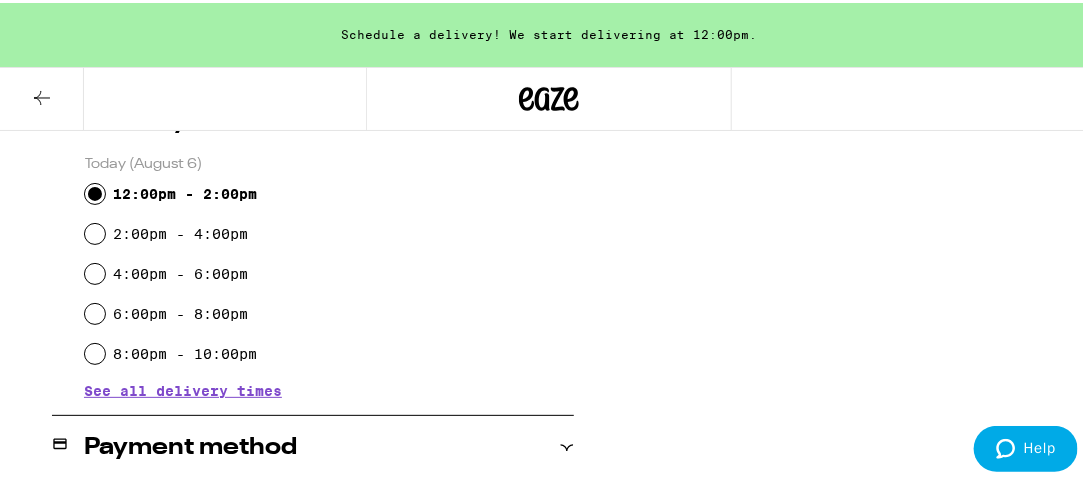 scroll, scrollTop: 577, scrollLeft: 0, axis: vertical 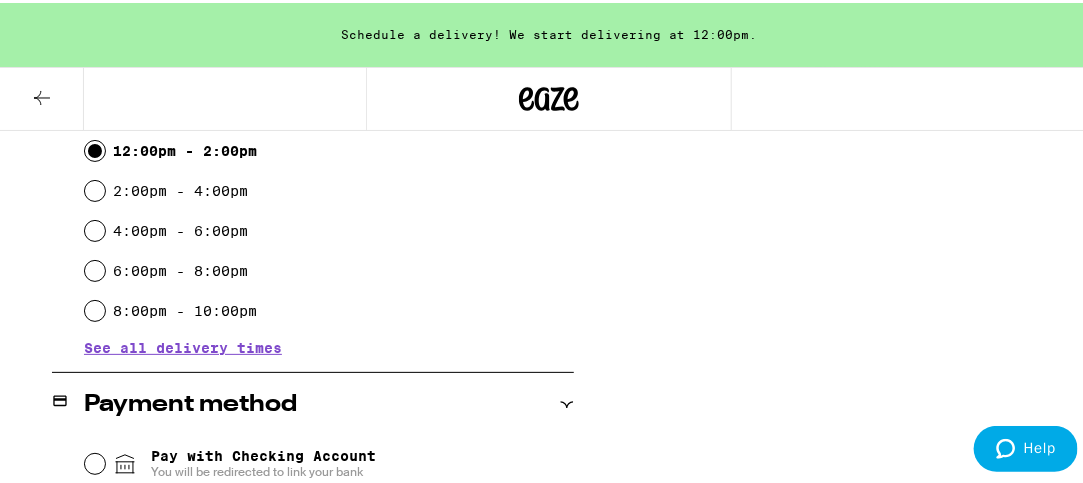 click on "See all delivery times" at bounding box center [183, 345] 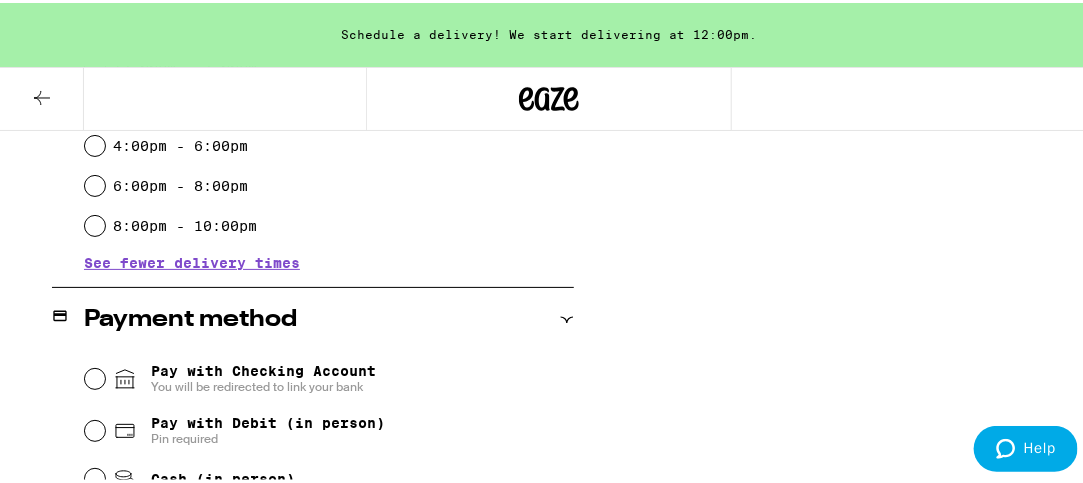 scroll, scrollTop: 1077, scrollLeft: 0, axis: vertical 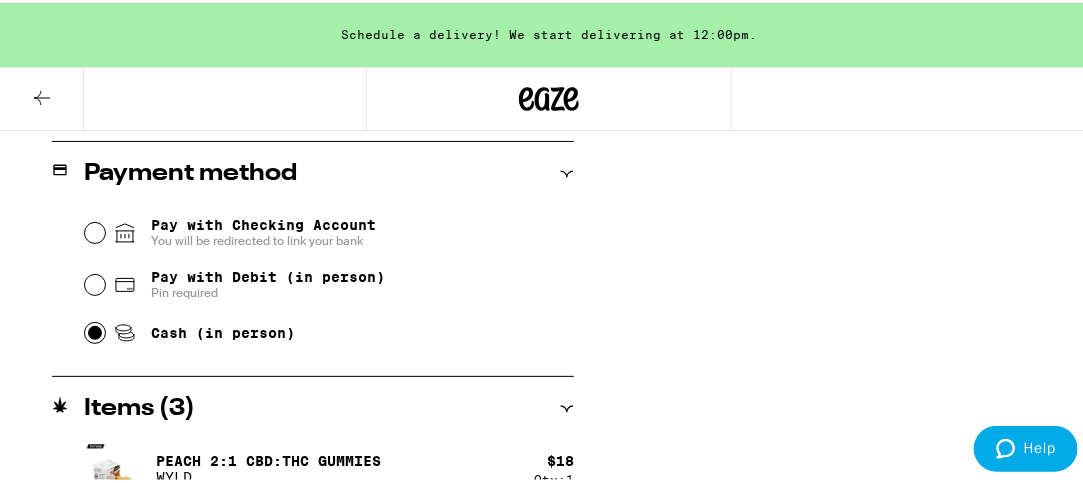 click on "Cash (in person)" at bounding box center [95, 330] 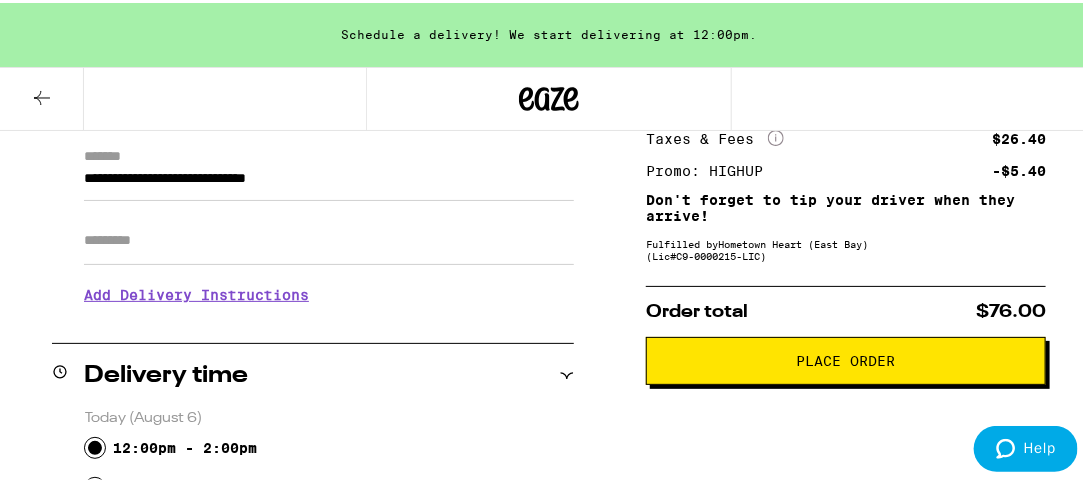 scroll, scrollTop: 400, scrollLeft: 0, axis: vertical 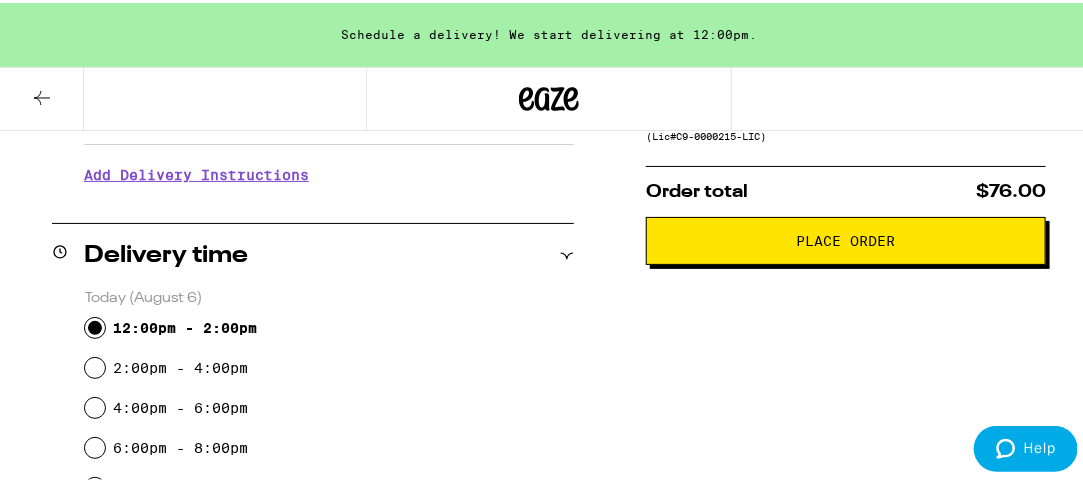 click on "Place Order" at bounding box center (846, 238) 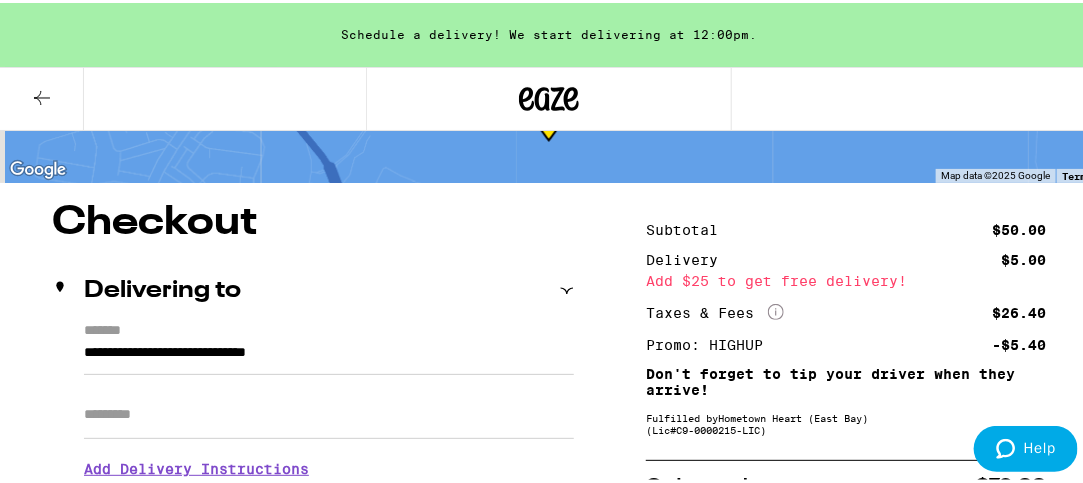 scroll, scrollTop: 100, scrollLeft: 0, axis: vertical 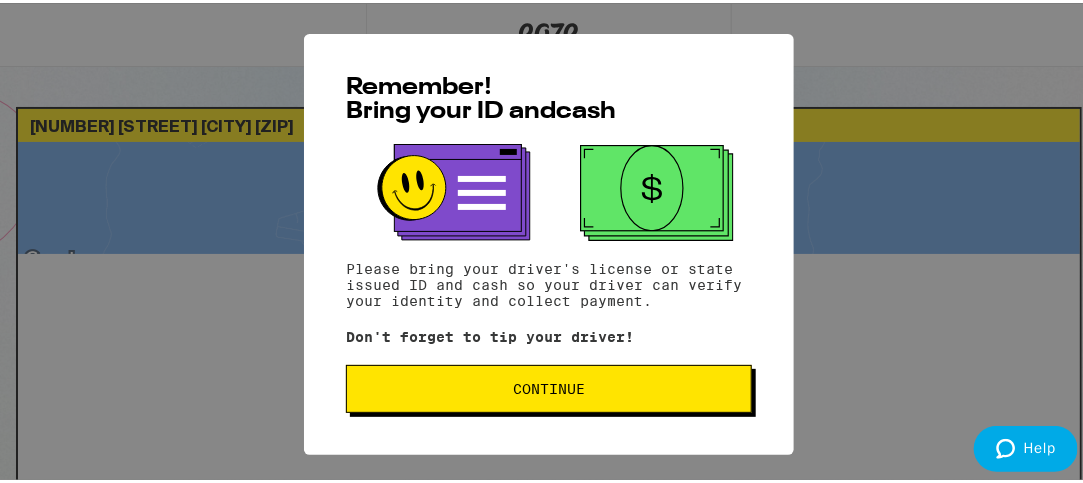 click on "Continue" at bounding box center (549, 386) 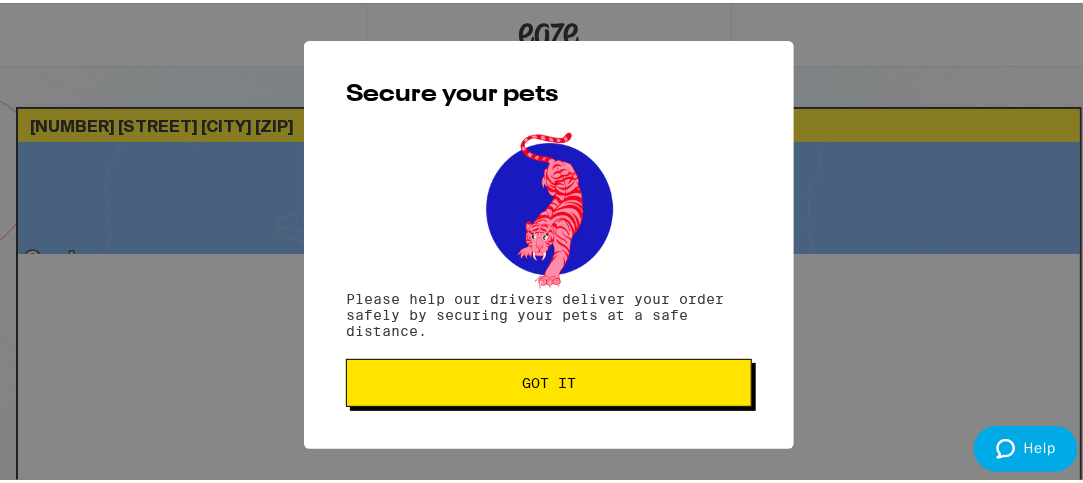 click on "Got it" at bounding box center [549, 380] 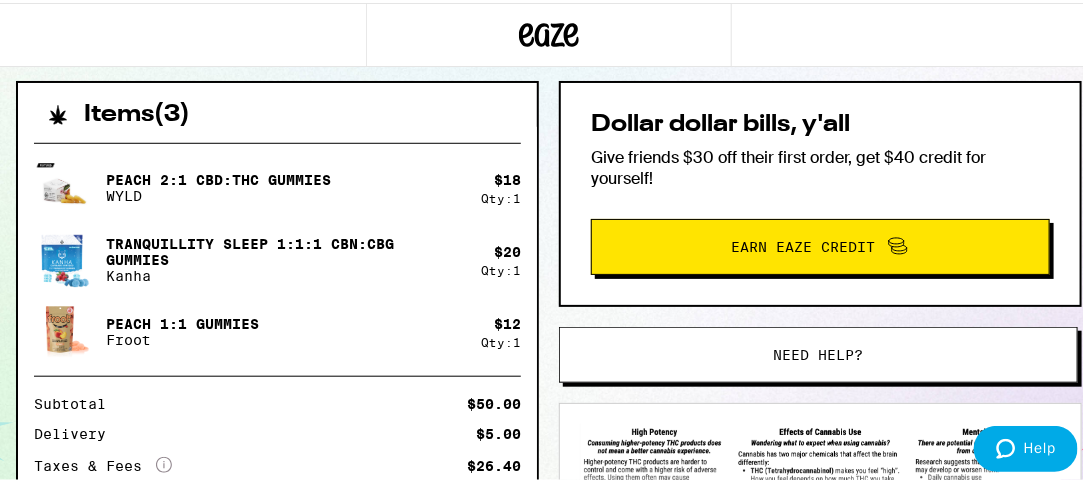 scroll, scrollTop: 400, scrollLeft: 0, axis: vertical 